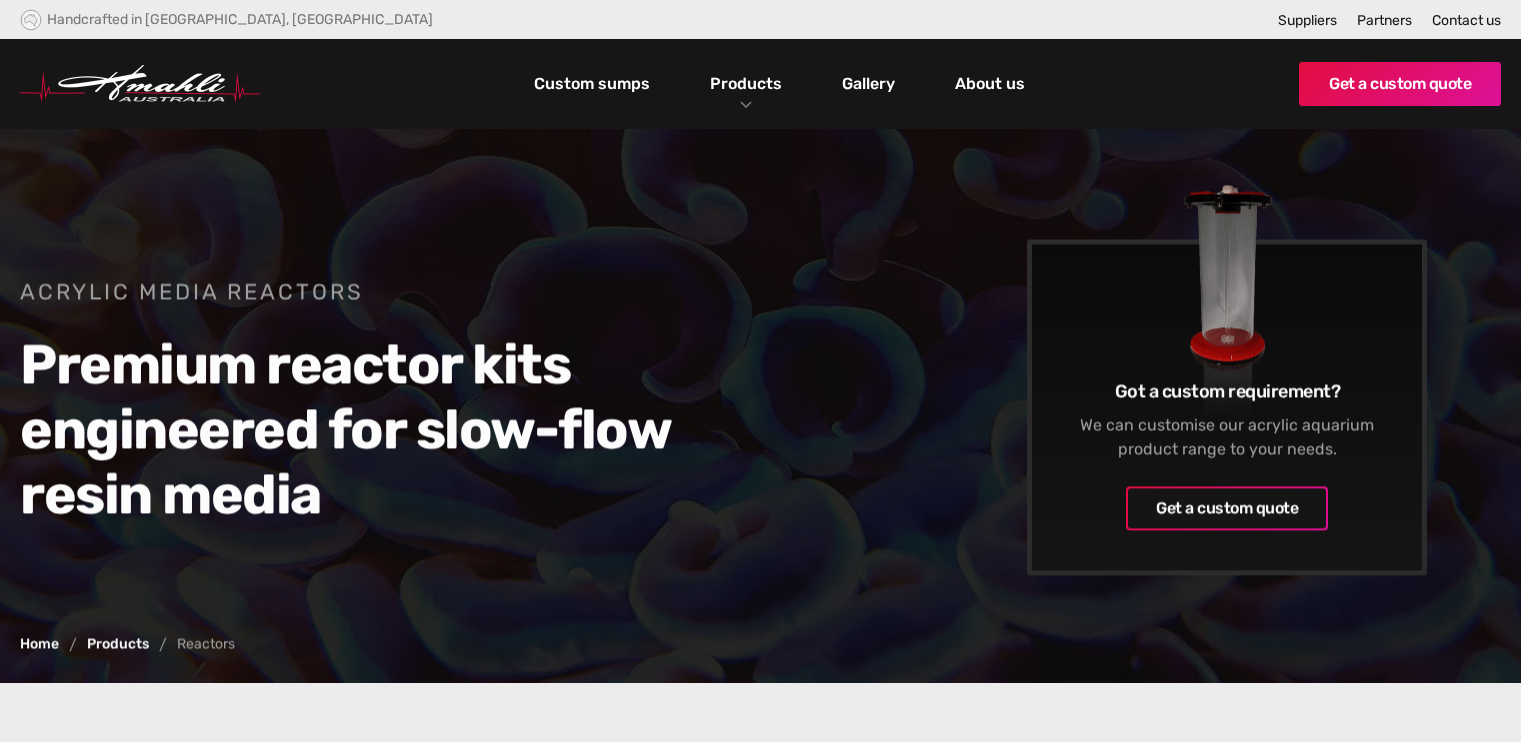 scroll, scrollTop: 0, scrollLeft: 0, axis: both 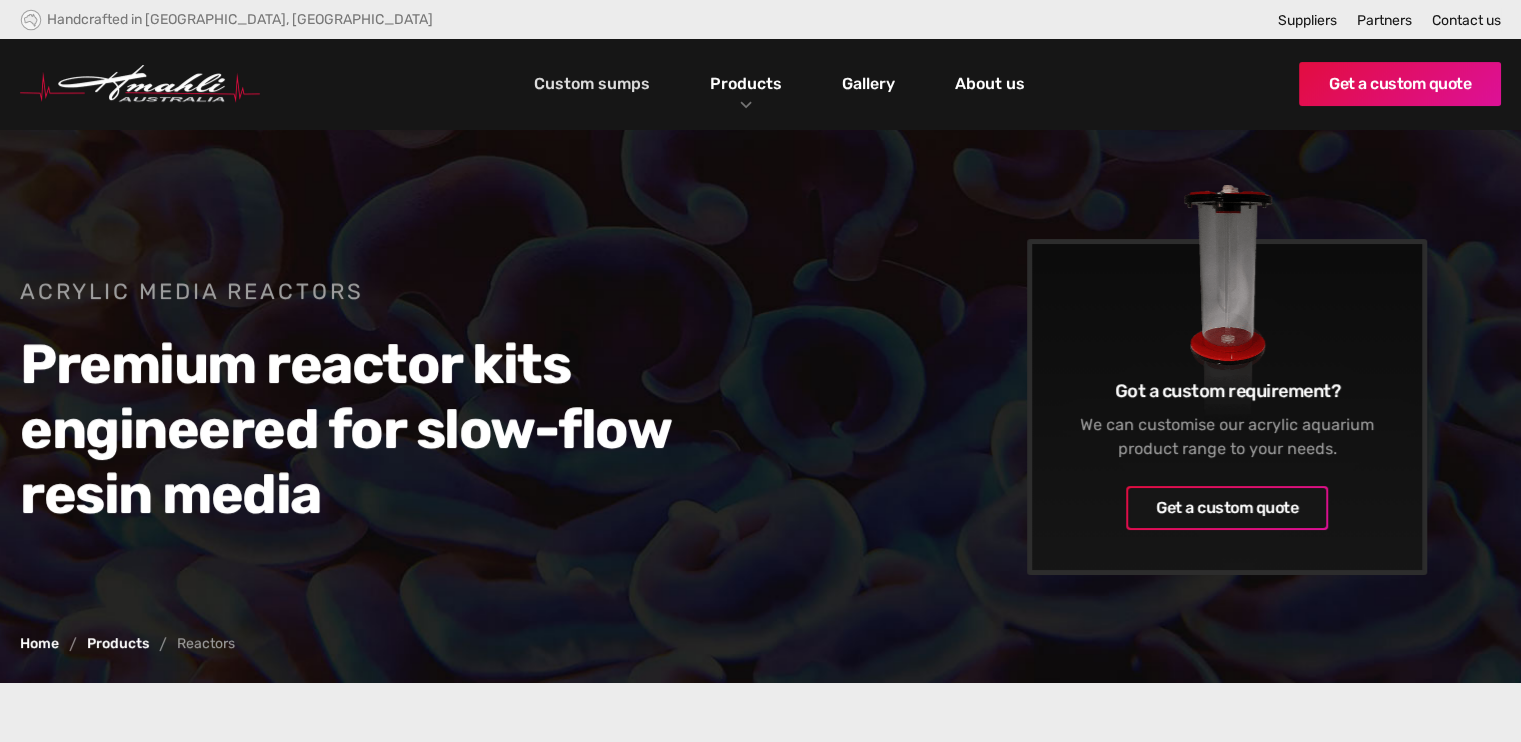 click on "Custom sumps" at bounding box center [592, 84] 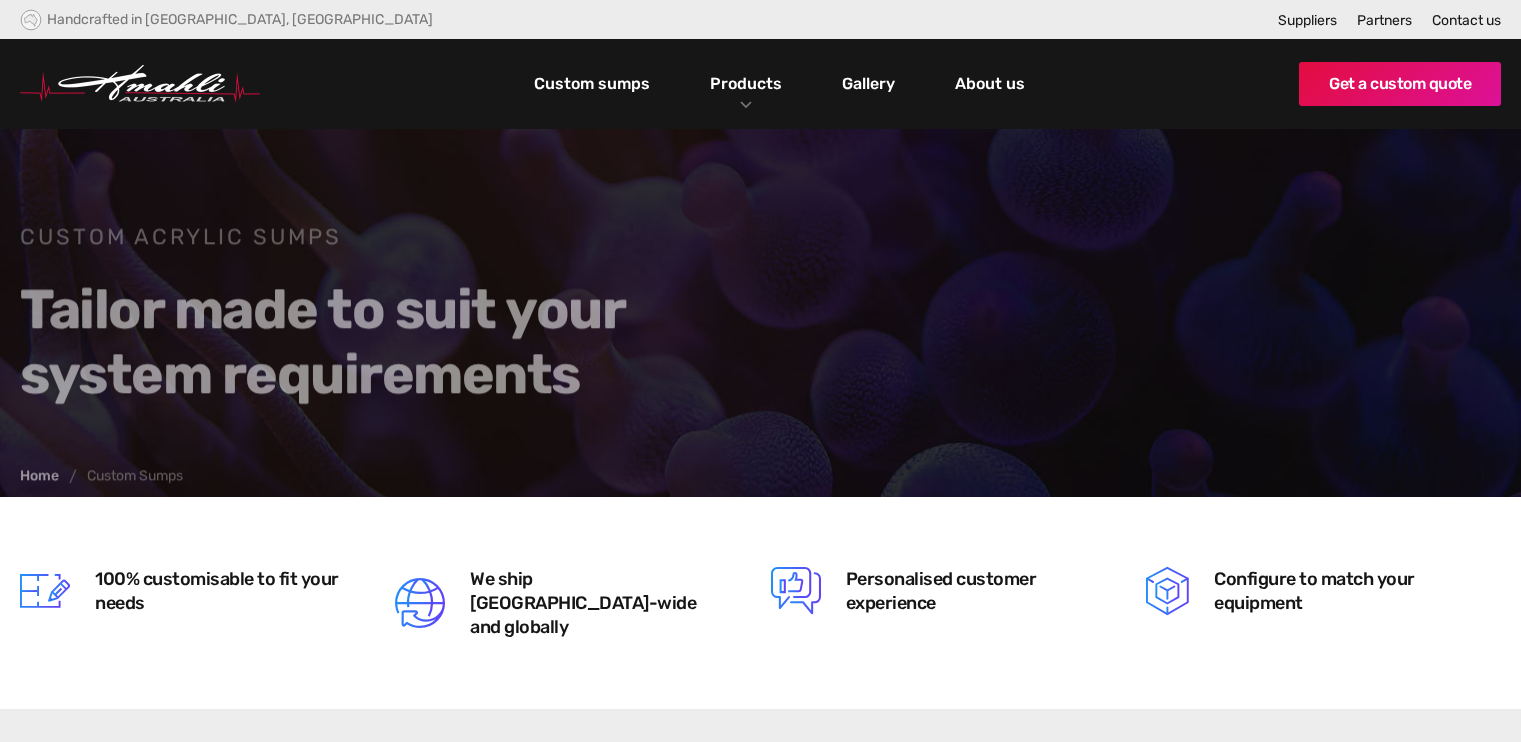 scroll, scrollTop: 0, scrollLeft: 0, axis: both 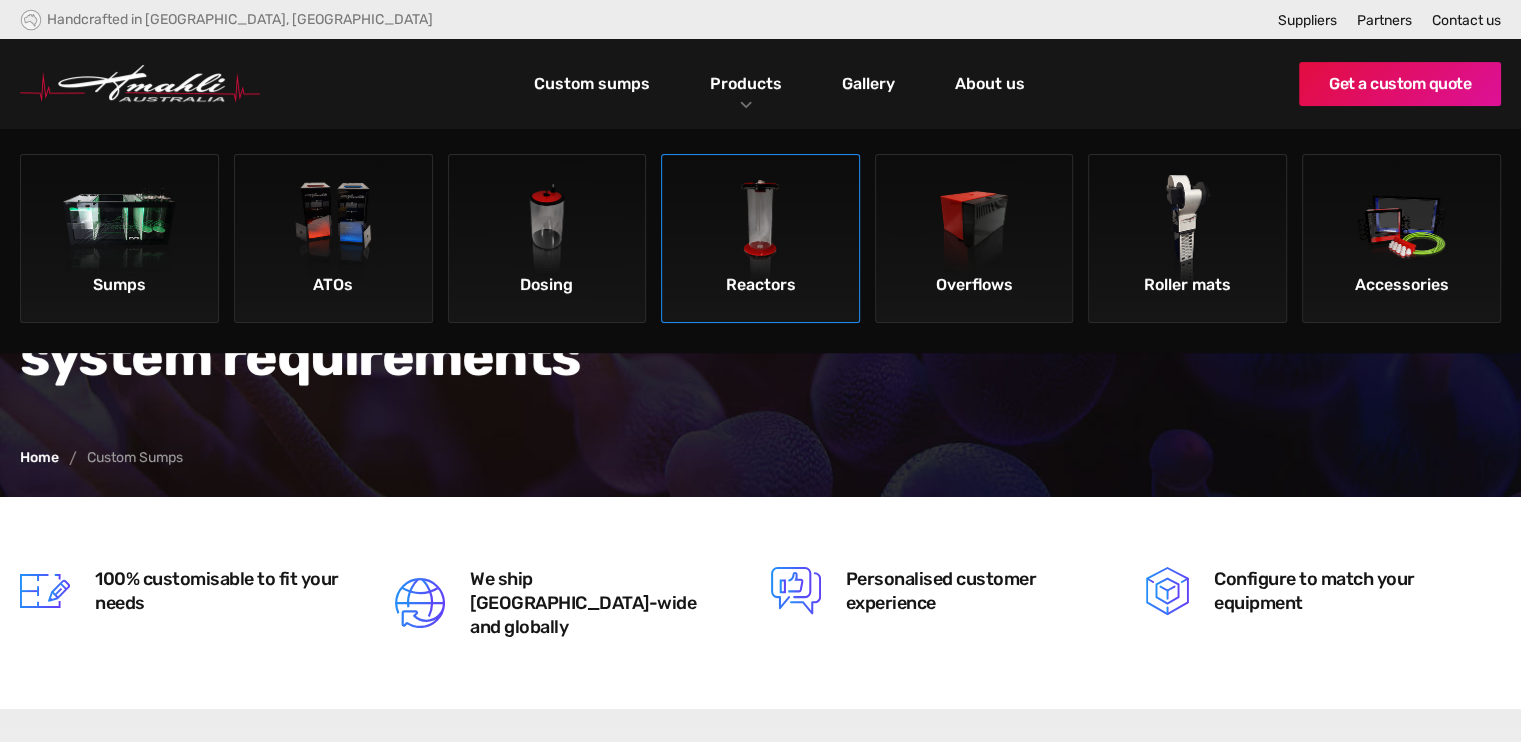 click at bounding box center [760, 231] 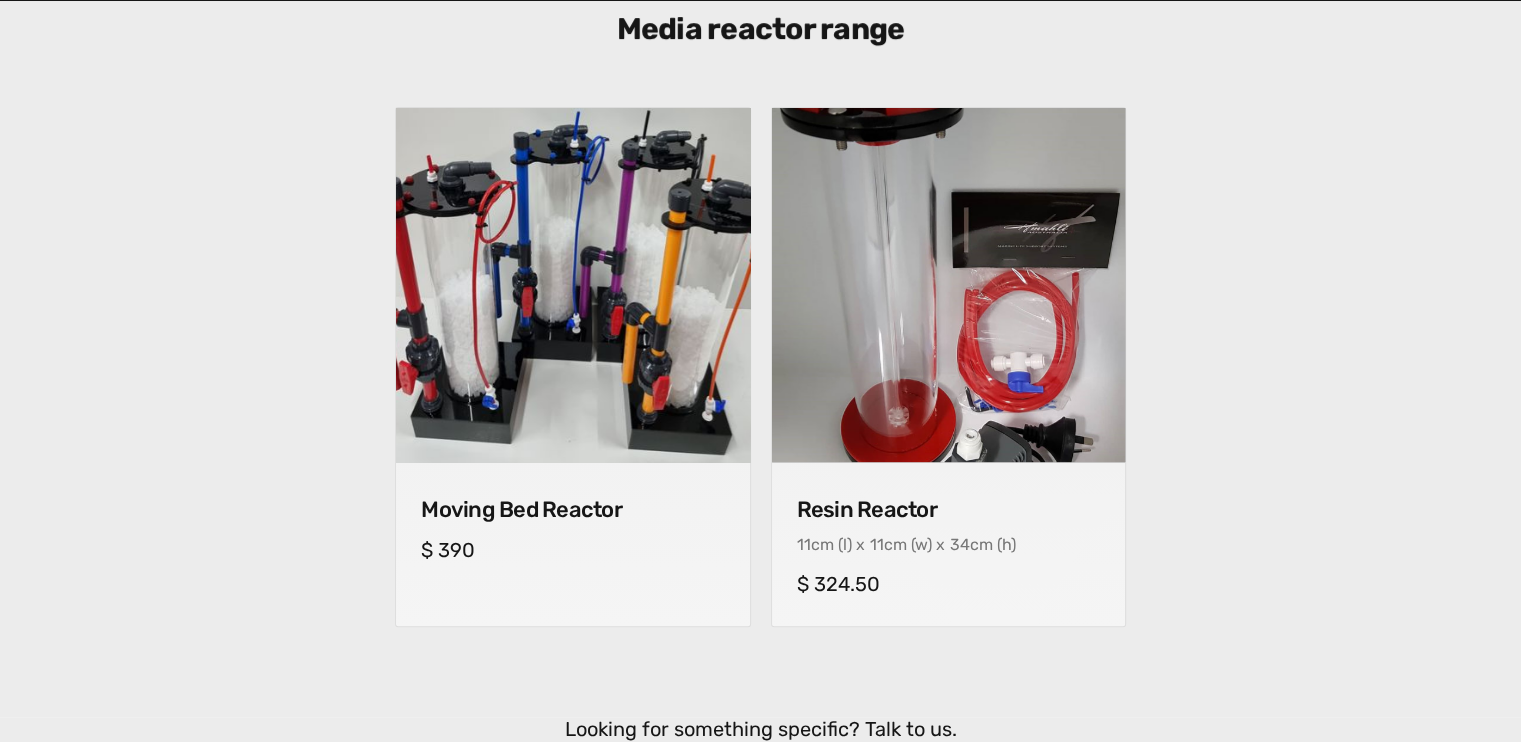 scroll, scrollTop: 752, scrollLeft: 0, axis: vertical 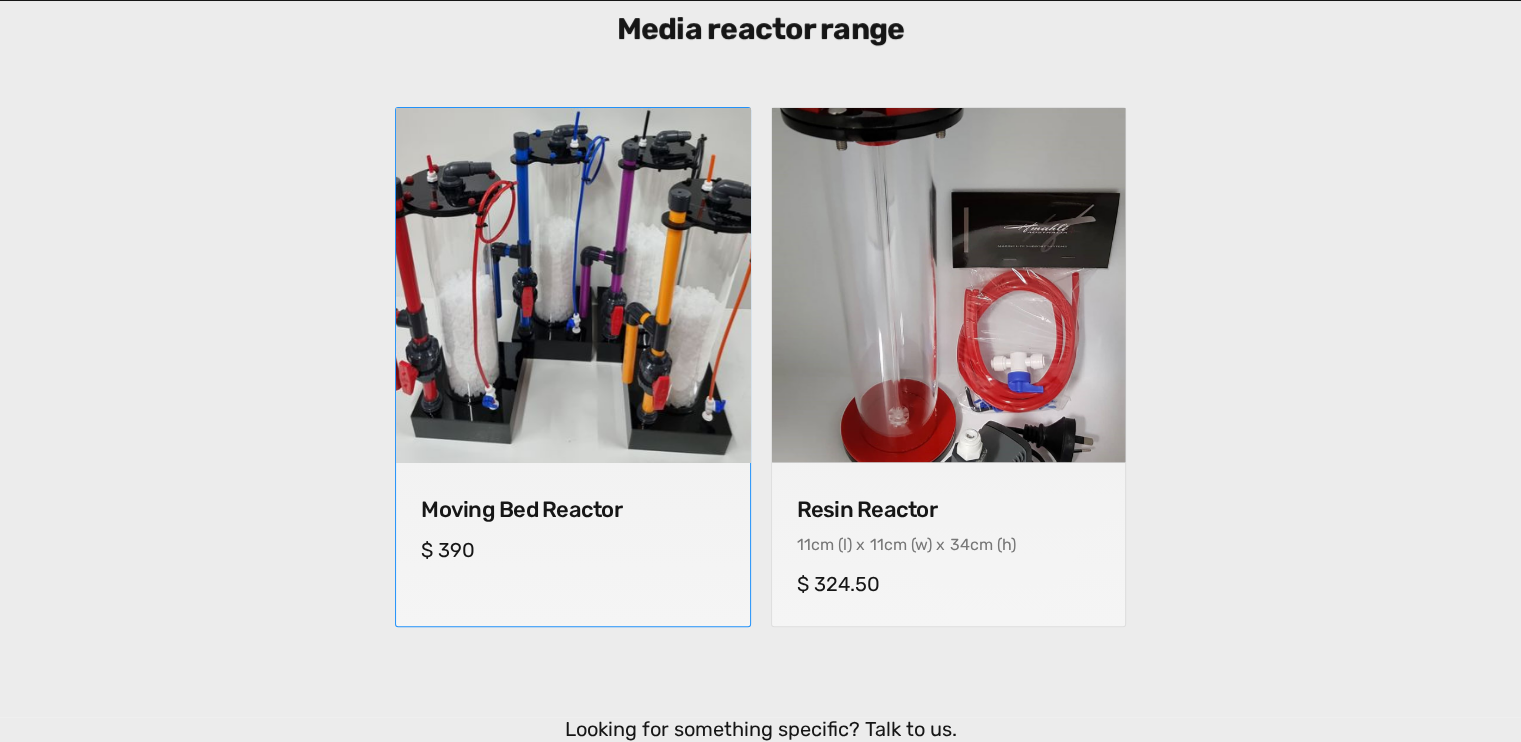 click at bounding box center (572, 284) 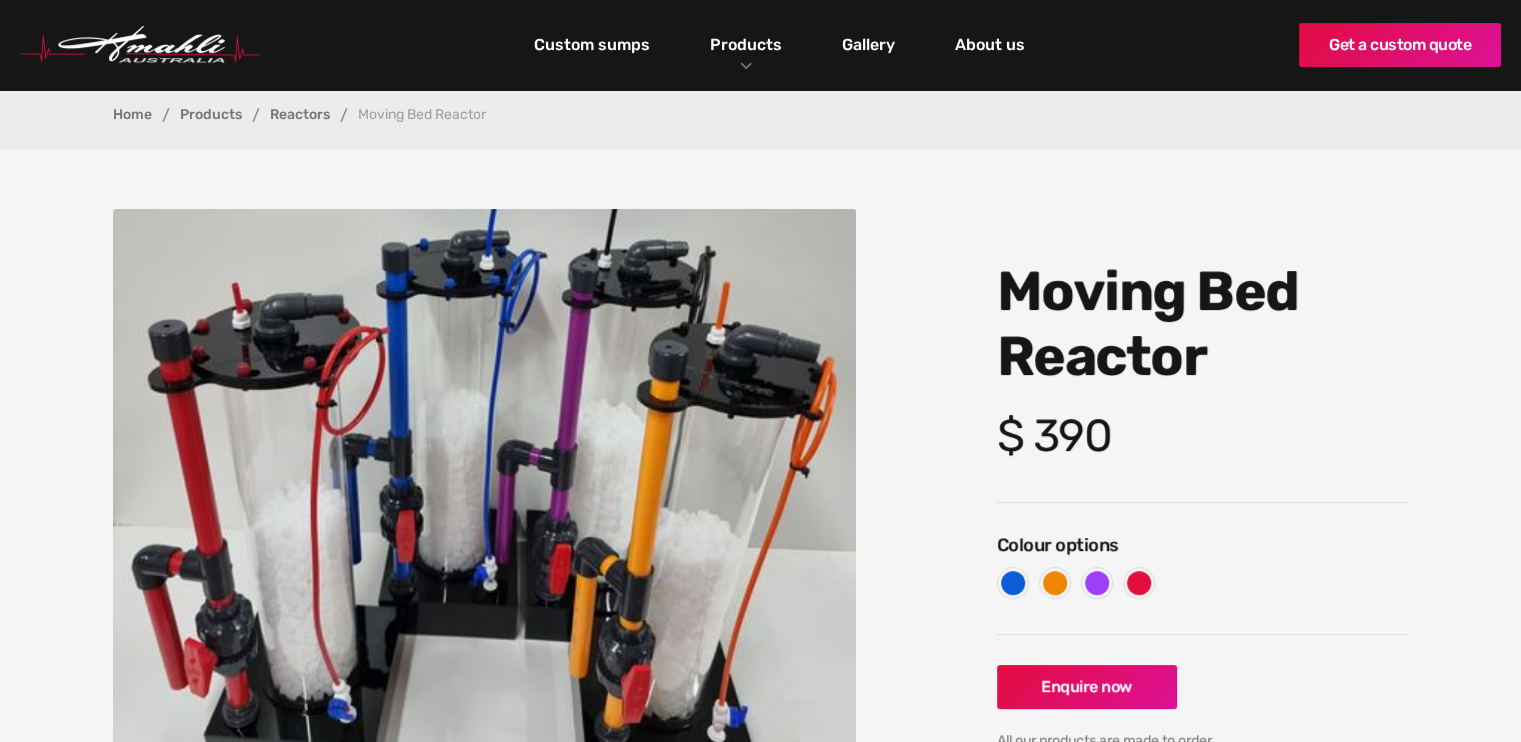 scroll, scrollTop: 20, scrollLeft: 0, axis: vertical 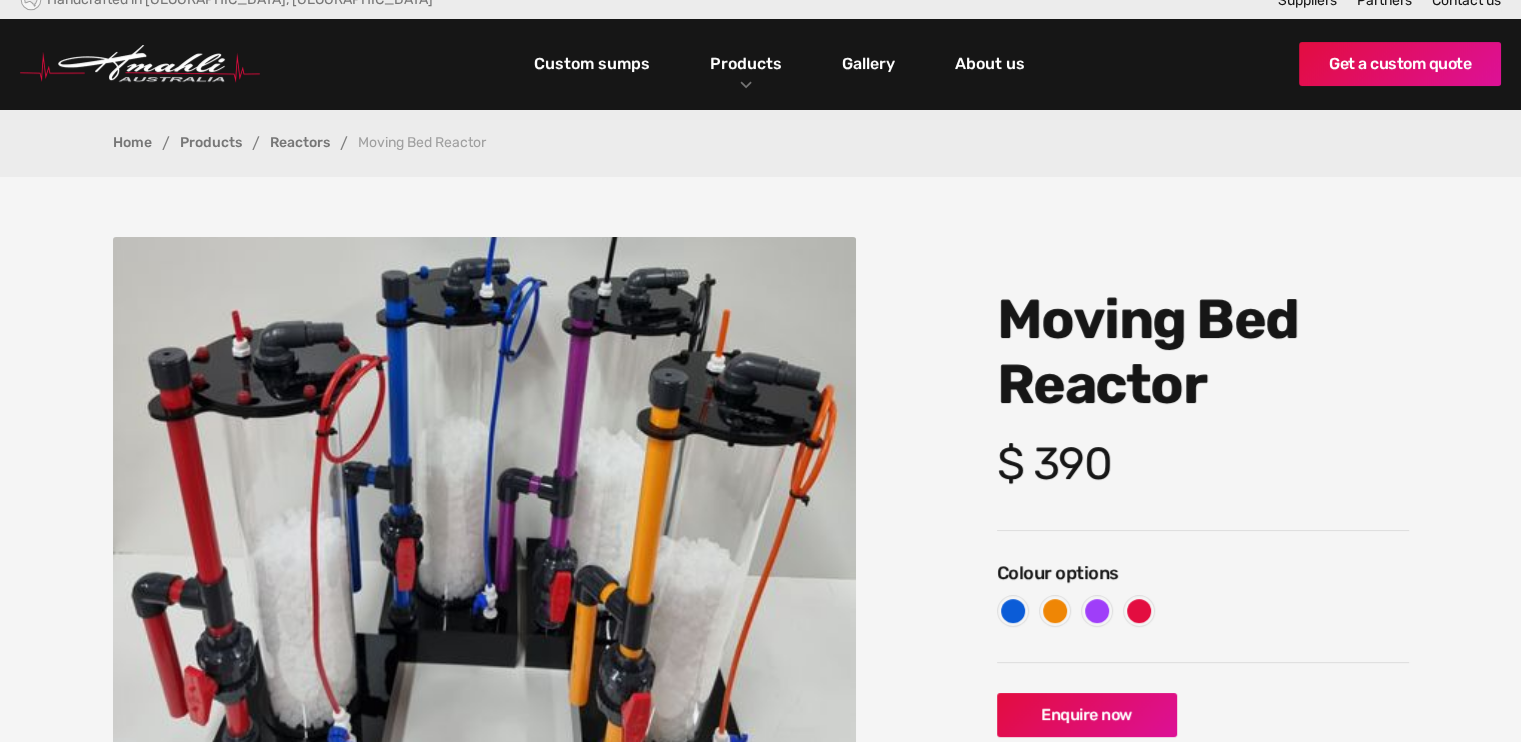 click on "Reactors" at bounding box center [300, 143] 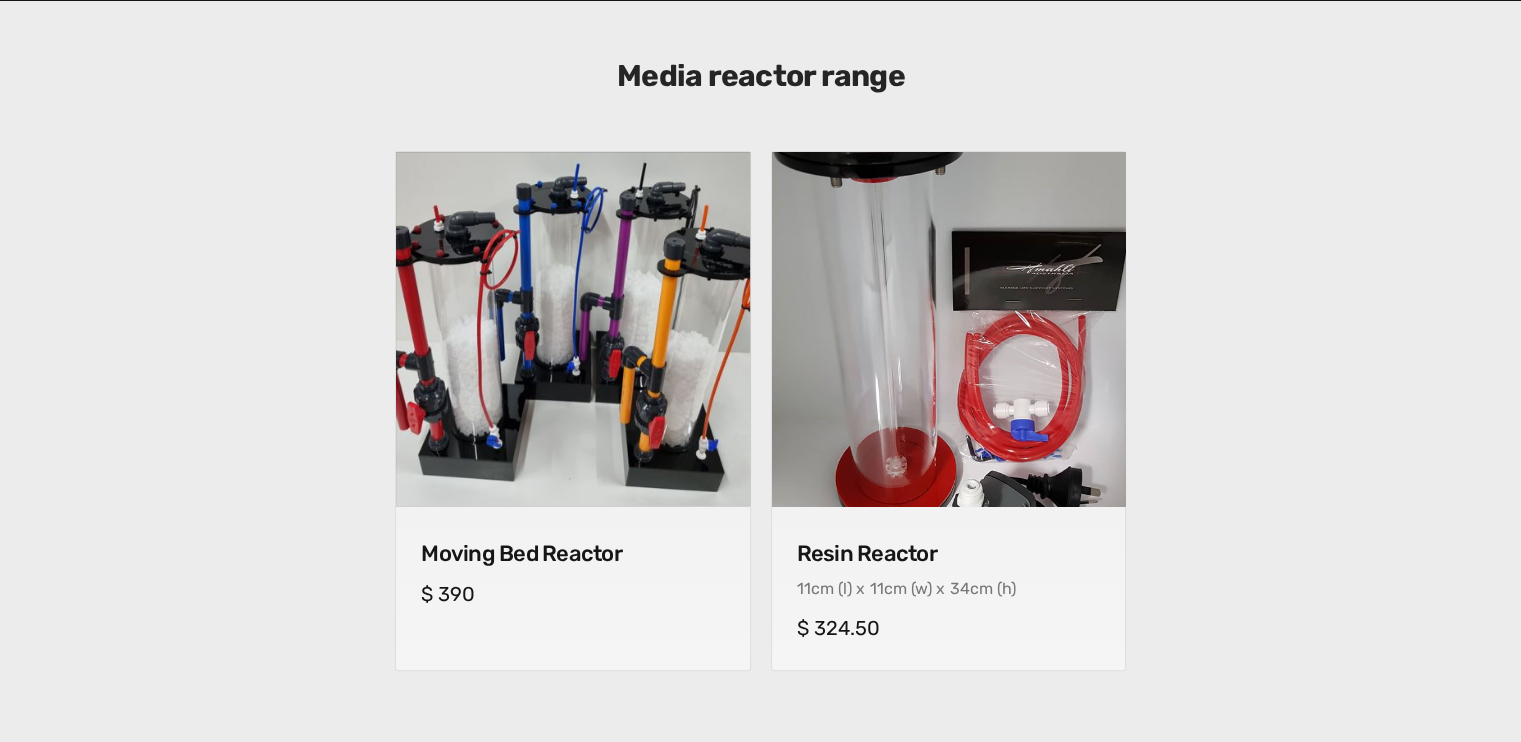scroll, scrollTop: 711, scrollLeft: 0, axis: vertical 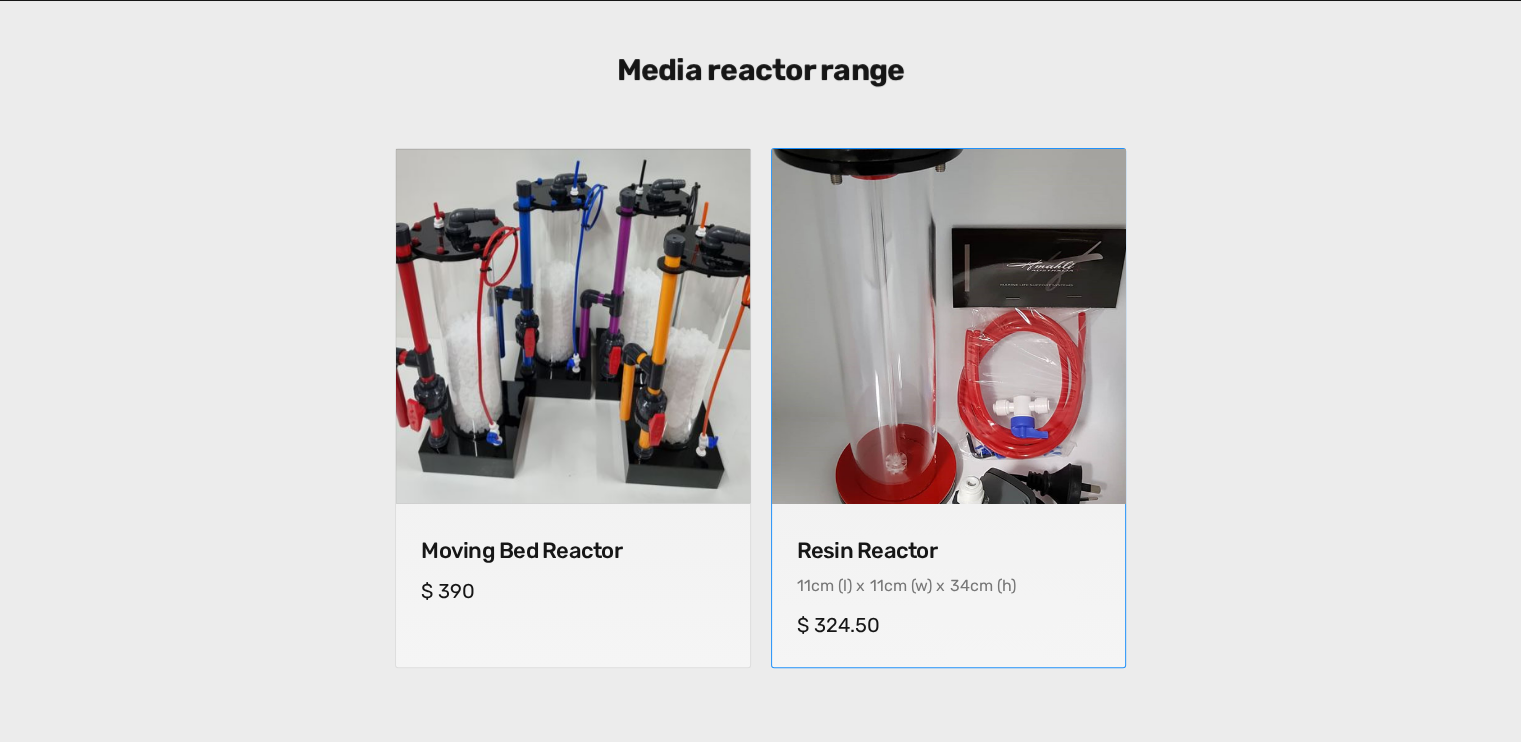 click at bounding box center (948, 325) 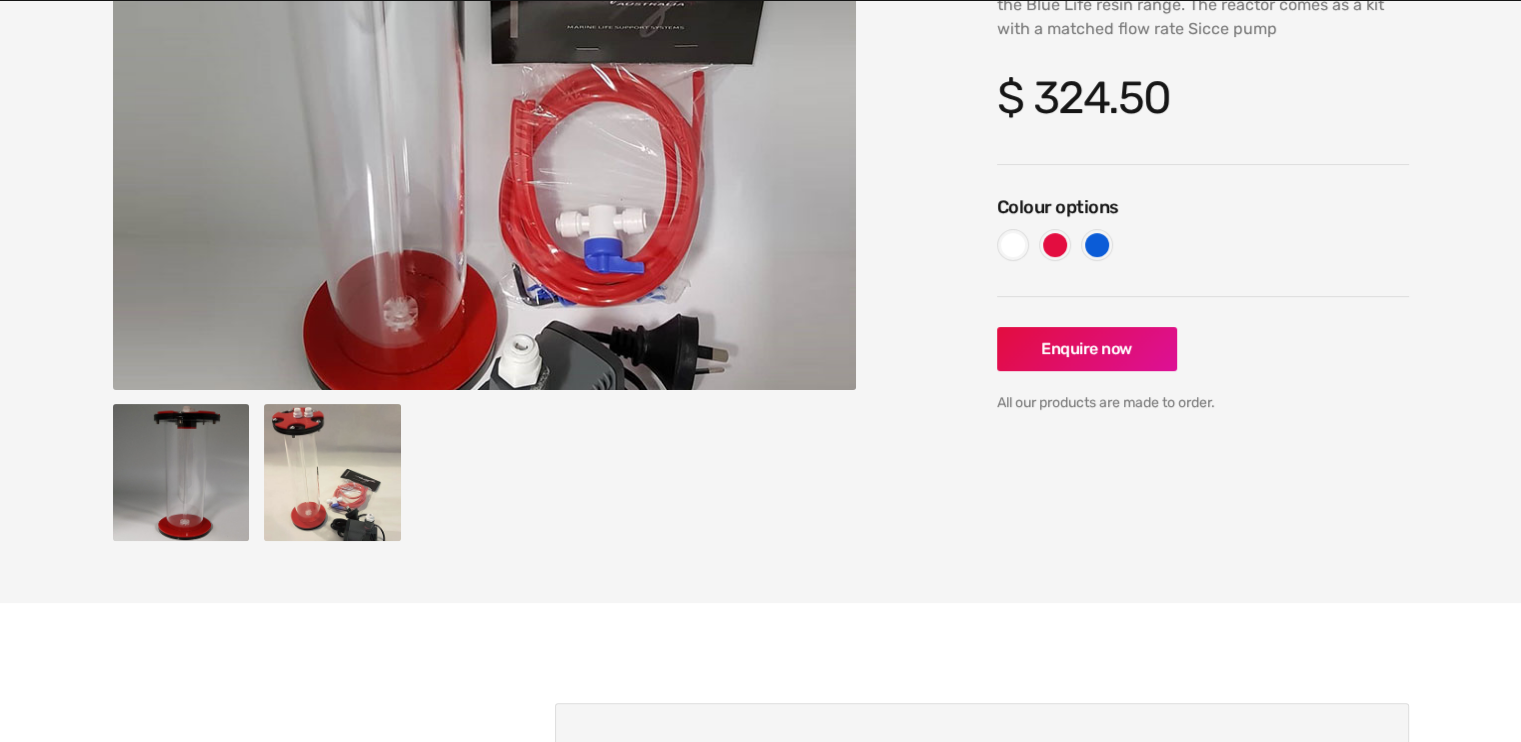 scroll, scrollTop: 480, scrollLeft: 0, axis: vertical 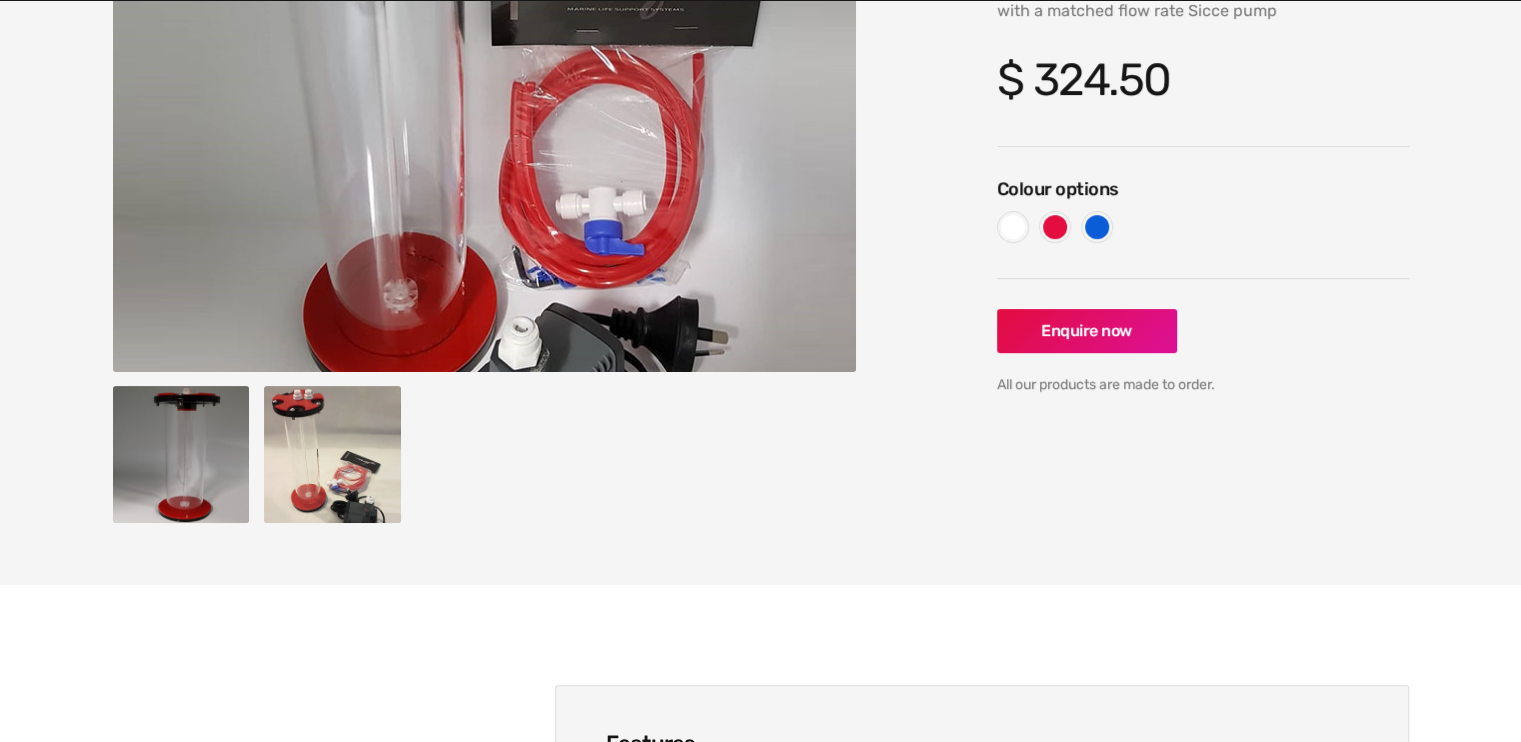 click at bounding box center (332, 454) 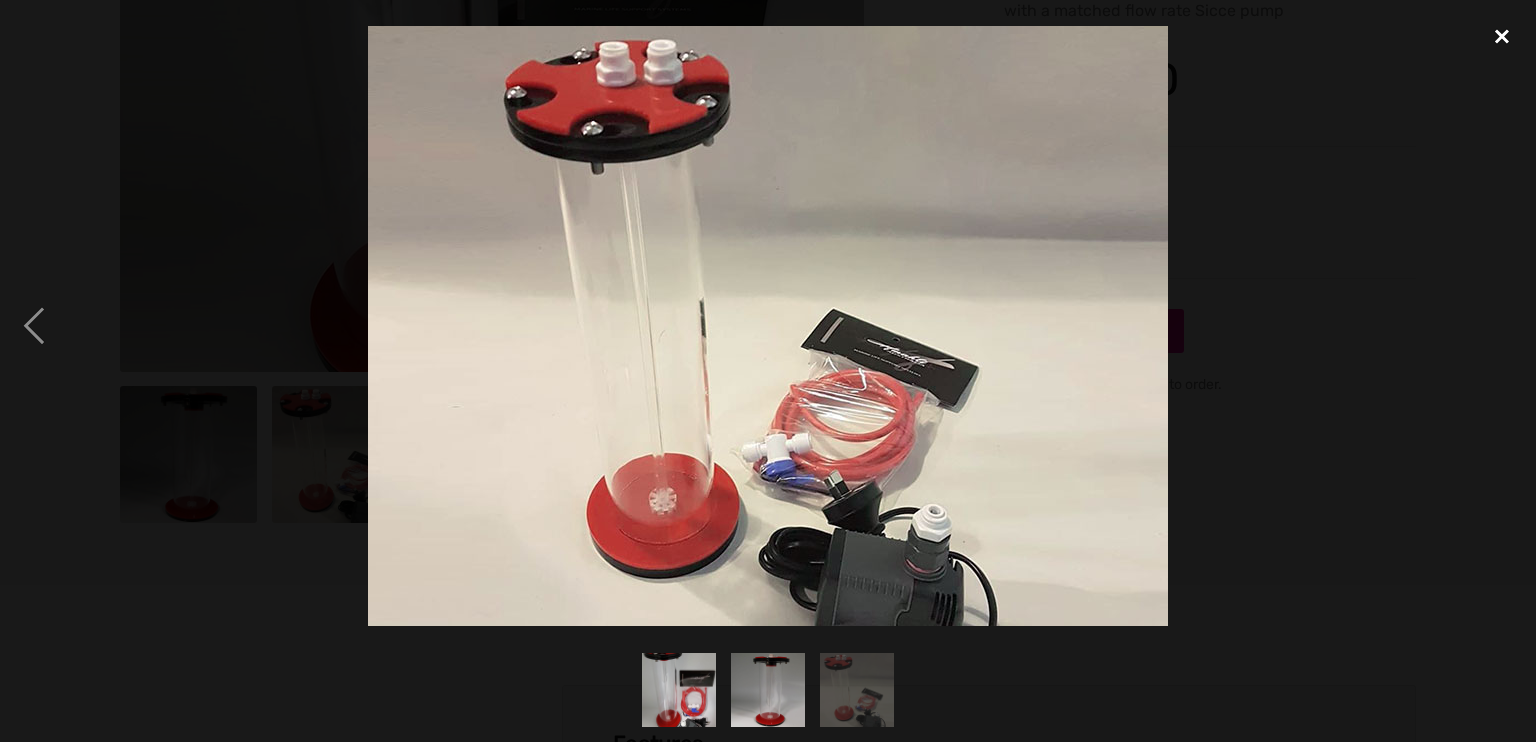 click at bounding box center [1502, 37] 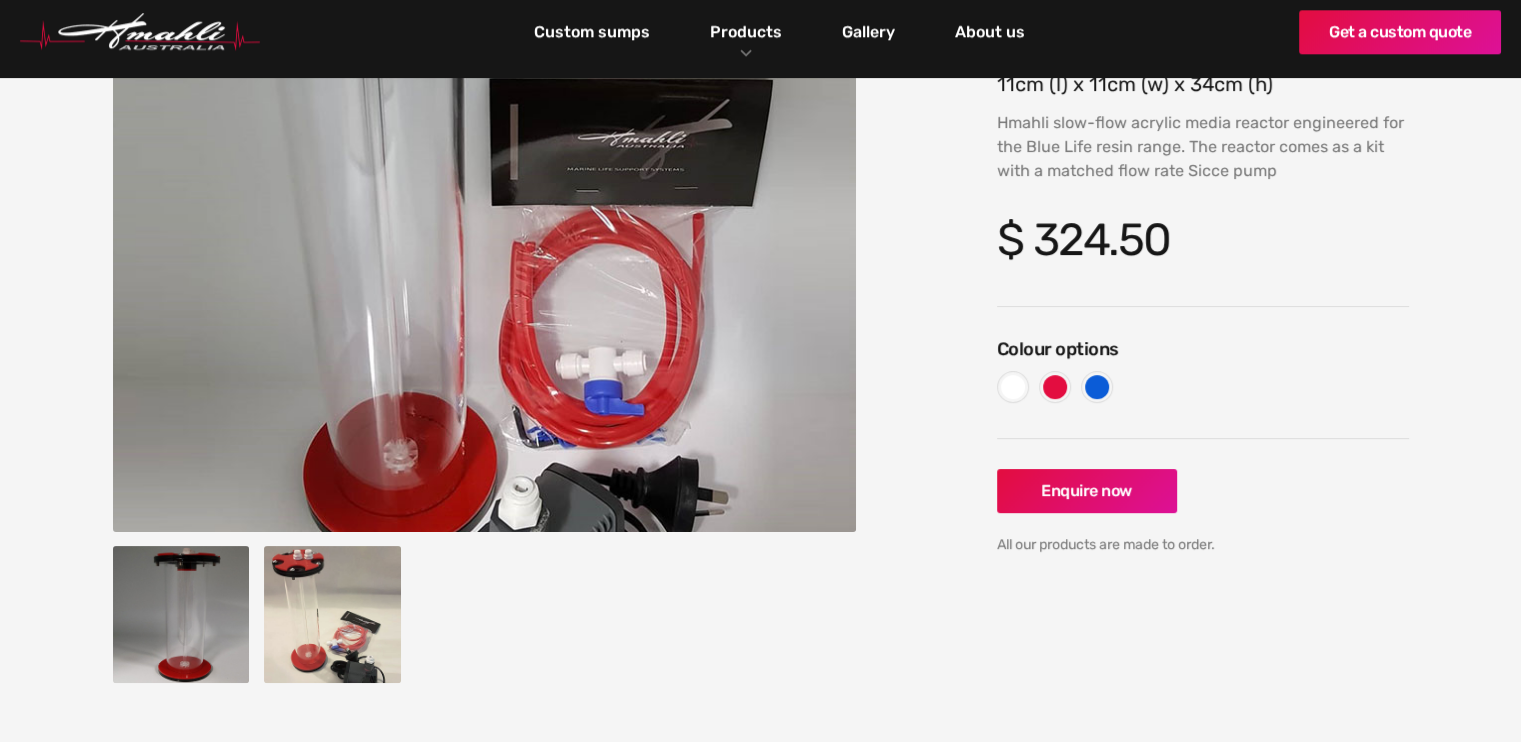 scroll, scrollTop: 0, scrollLeft: 0, axis: both 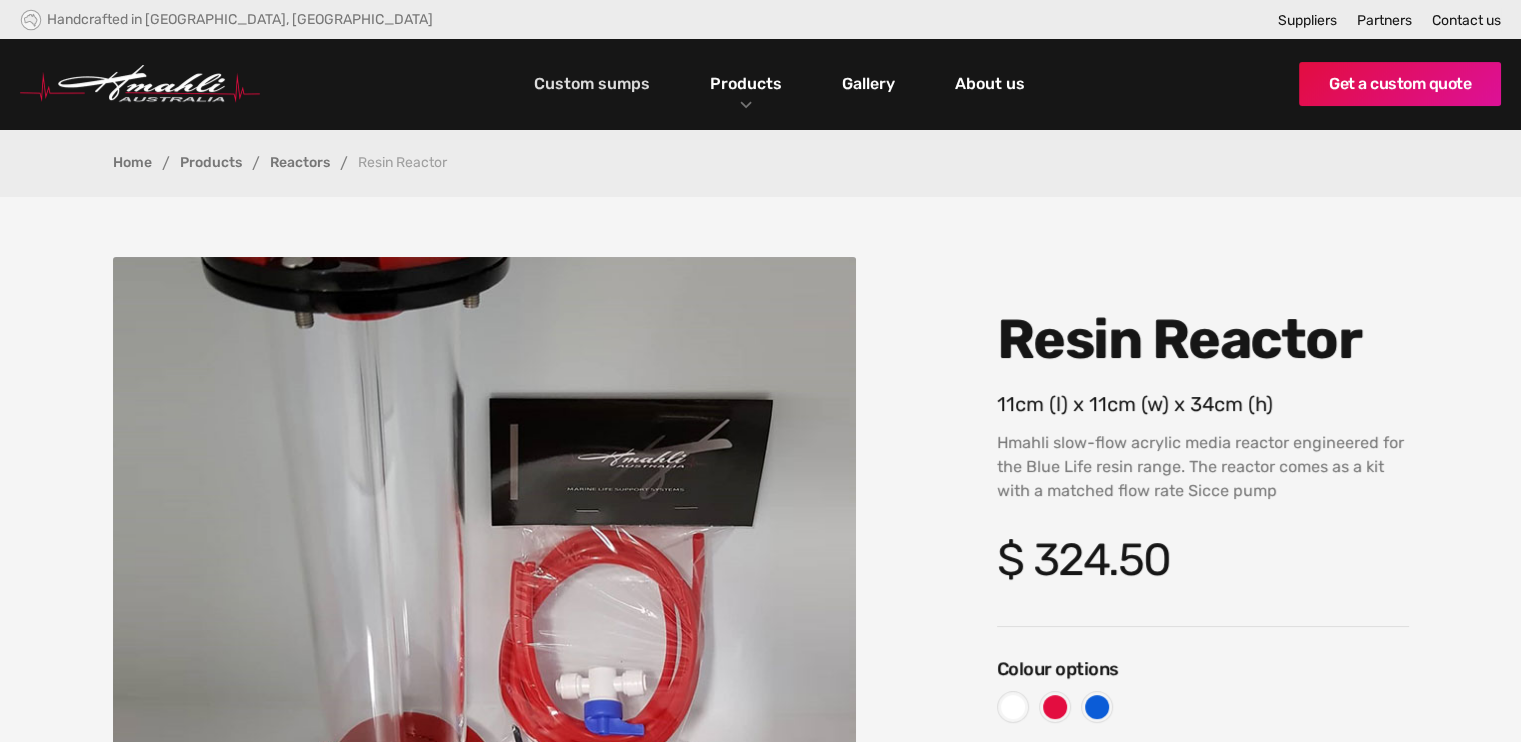 click on "Custom sumps" at bounding box center [592, 84] 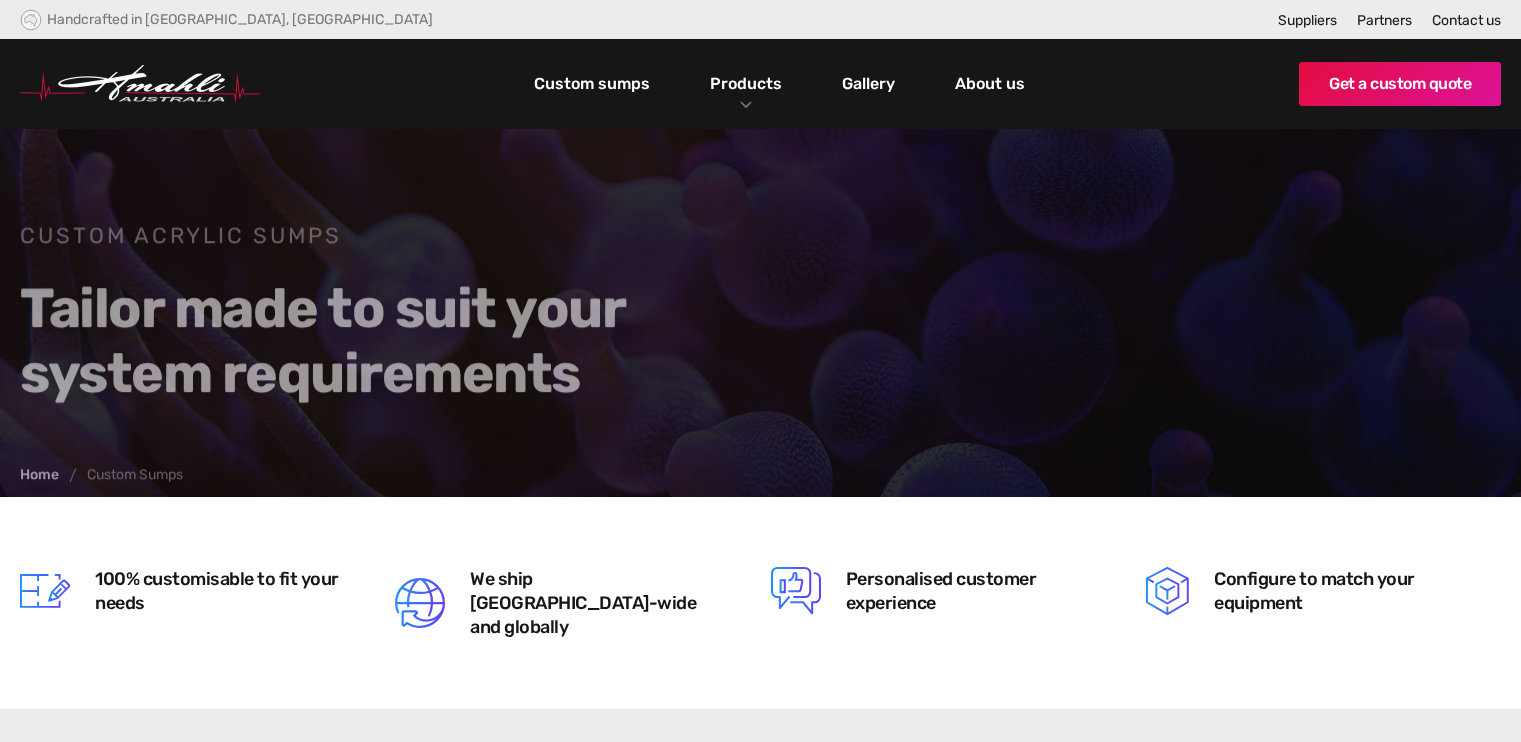 scroll, scrollTop: 0, scrollLeft: 0, axis: both 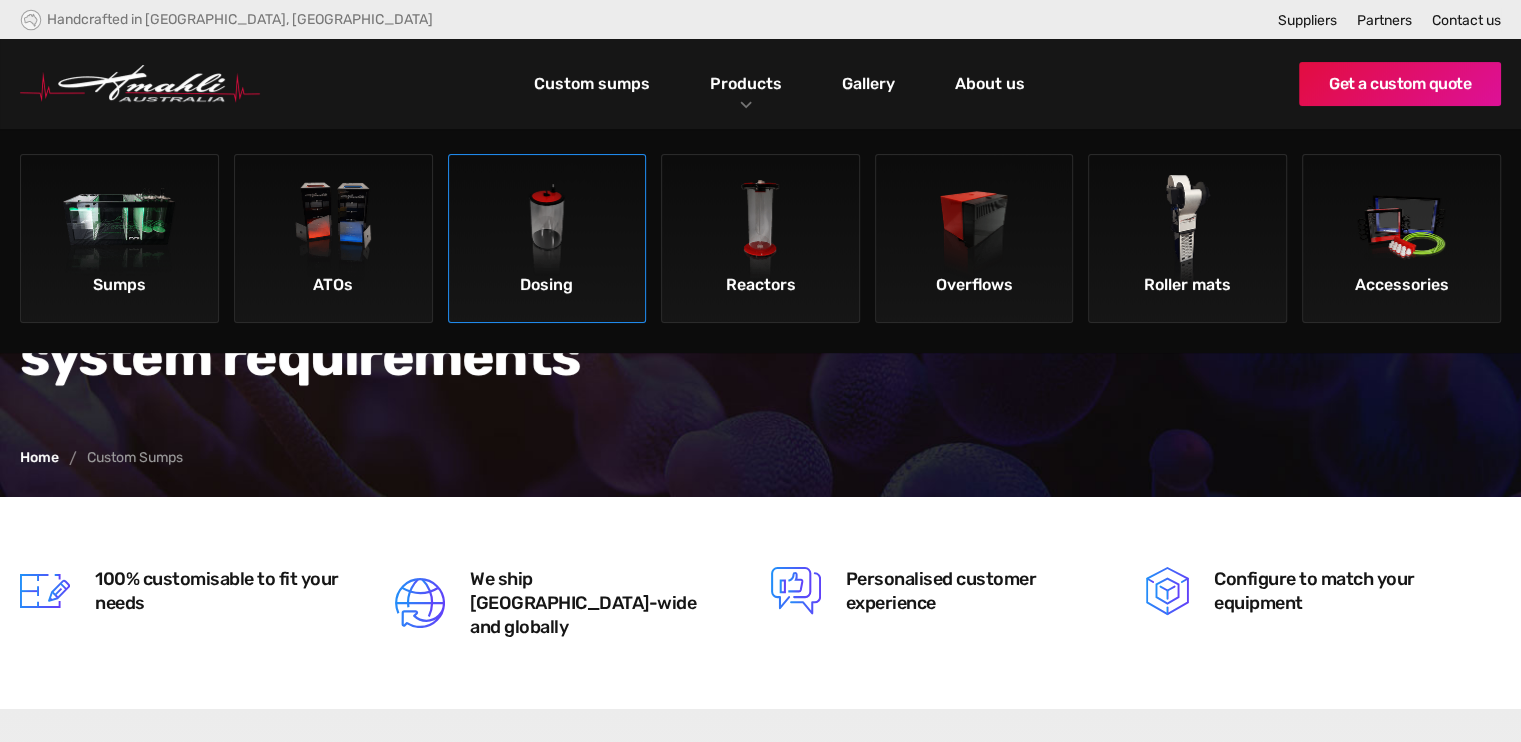 click at bounding box center (547, 231) 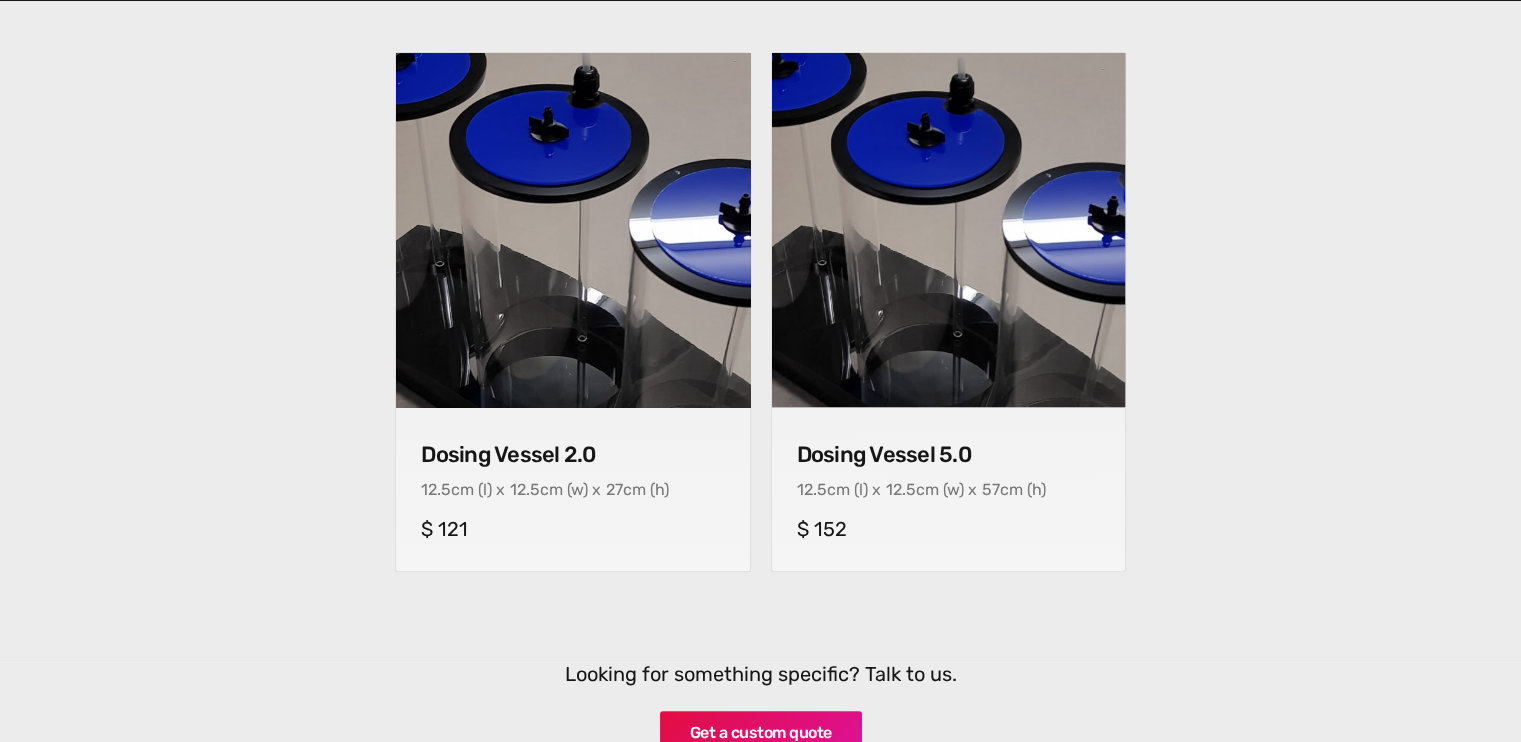scroll, scrollTop: 808, scrollLeft: 0, axis: vertical 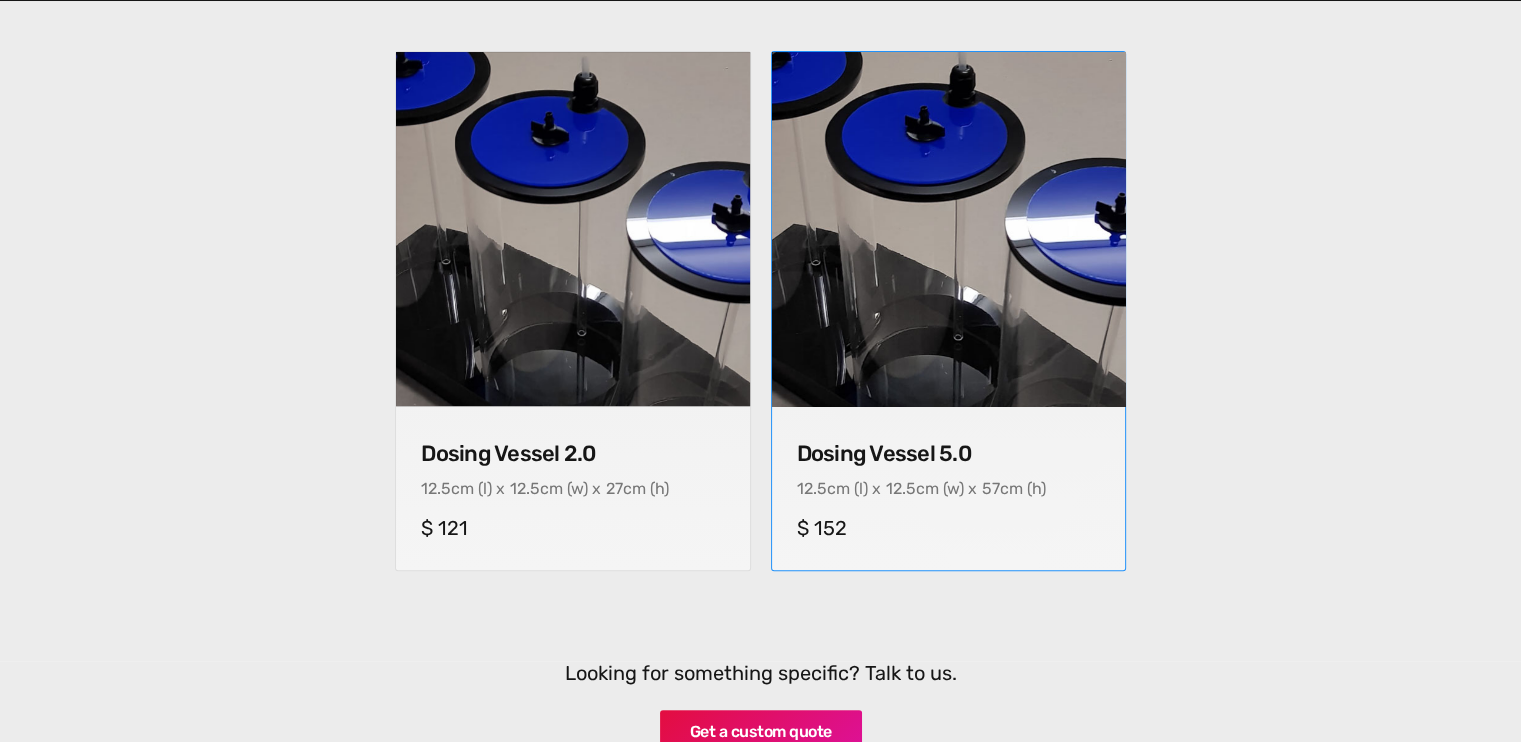 click at bounding box center (948, 228) 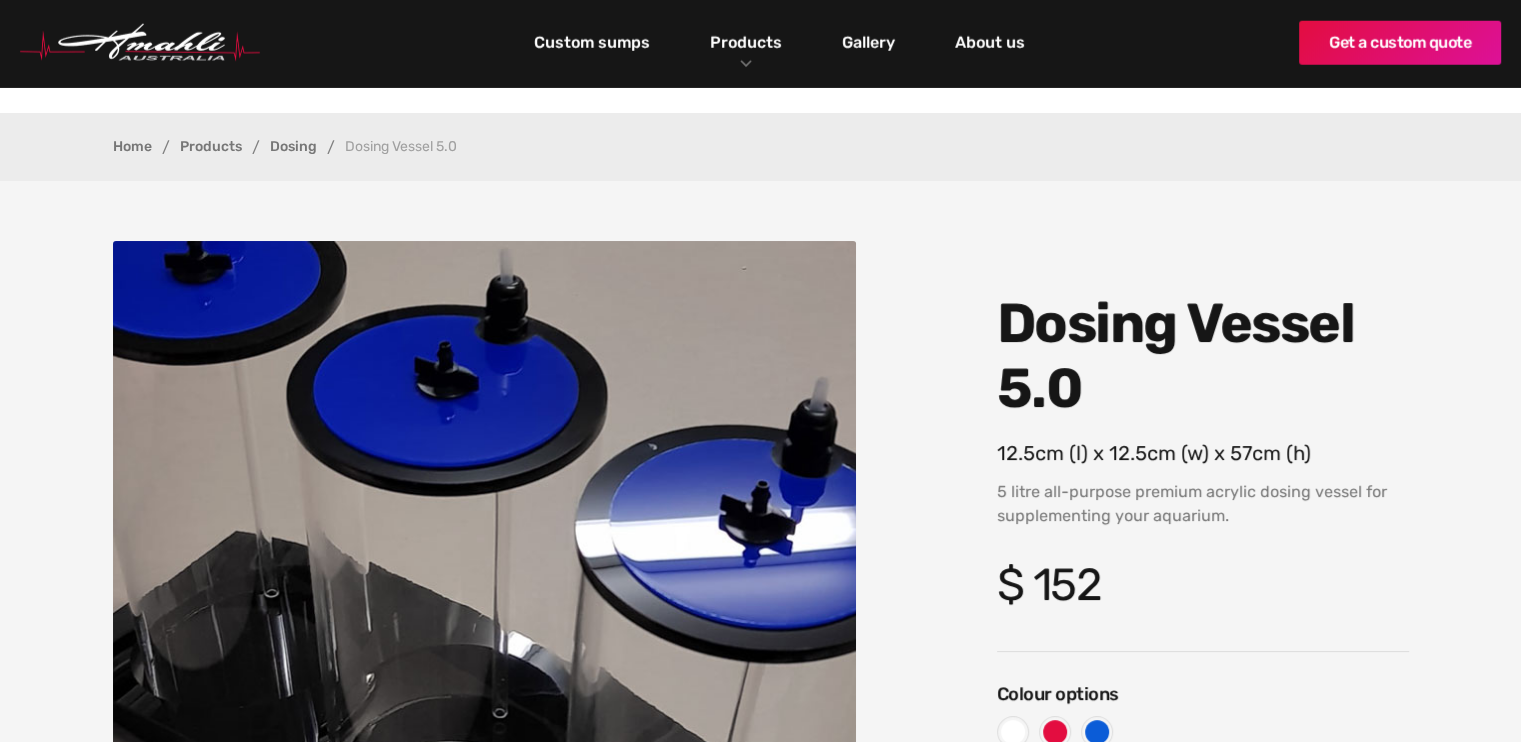 scroll, scrollTop: 0, scrollLeft: 0, axis: both 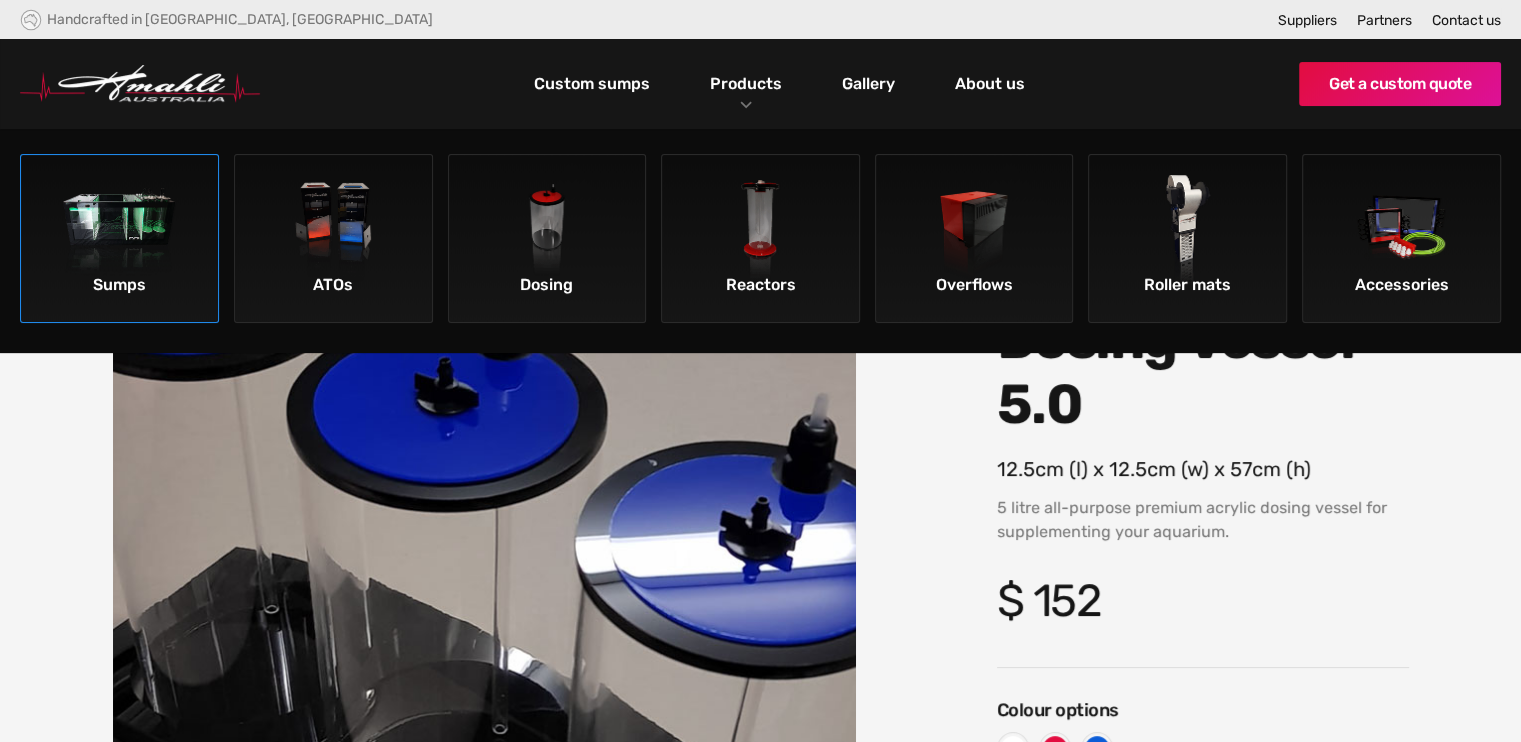 click at bounding box center (119, 231) 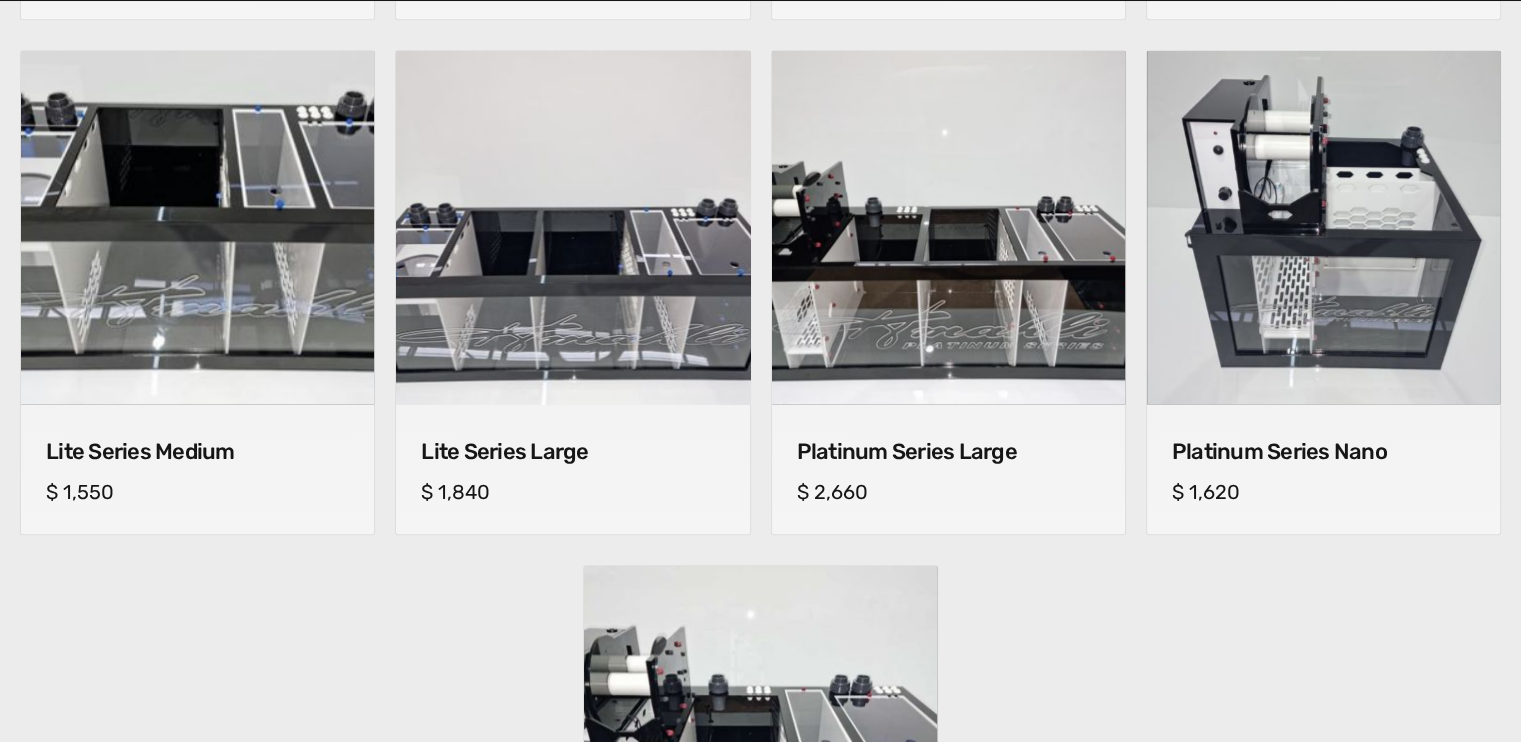 scroll, scrollTop: 1360, scrollLeft: 0, axis: vertical 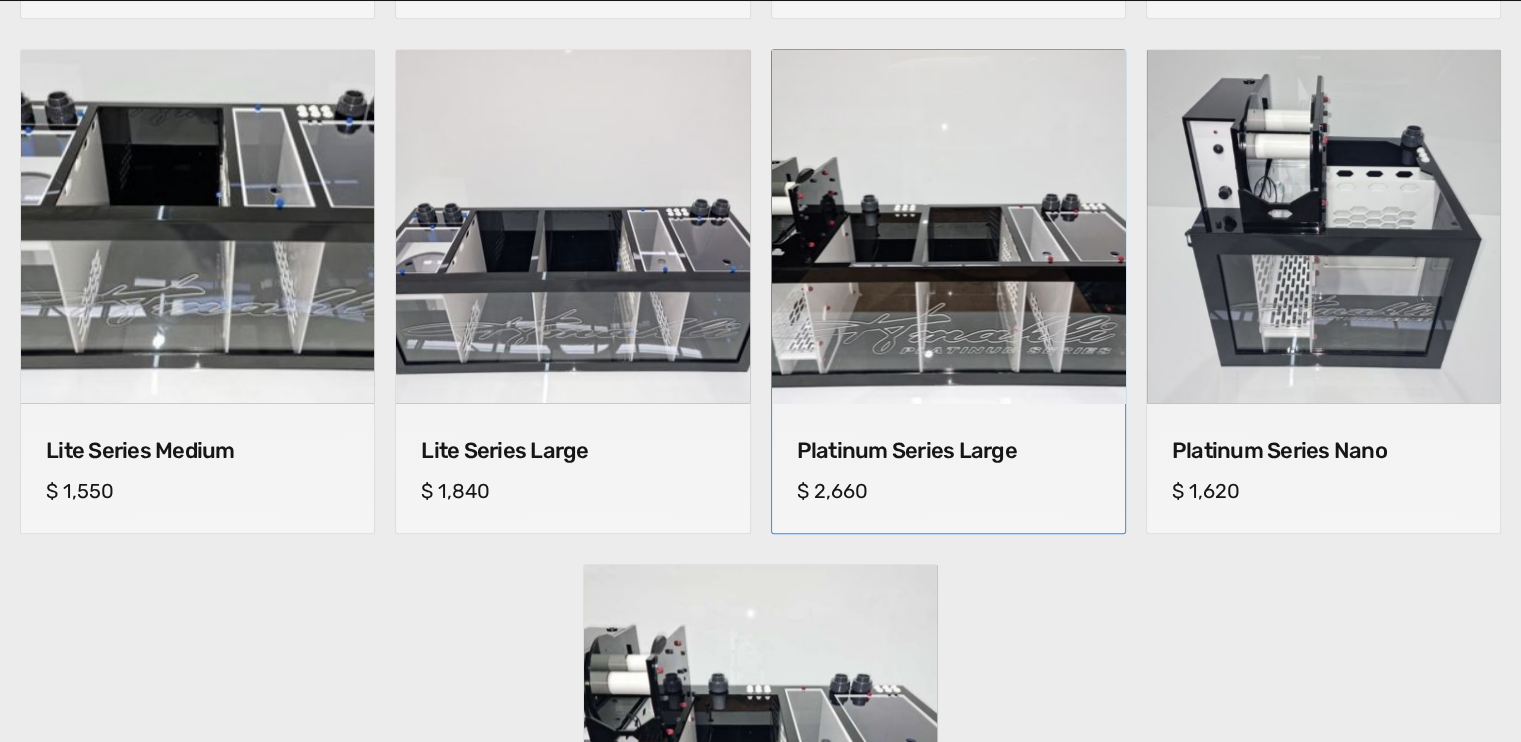 click at bounding box center (948, 226) 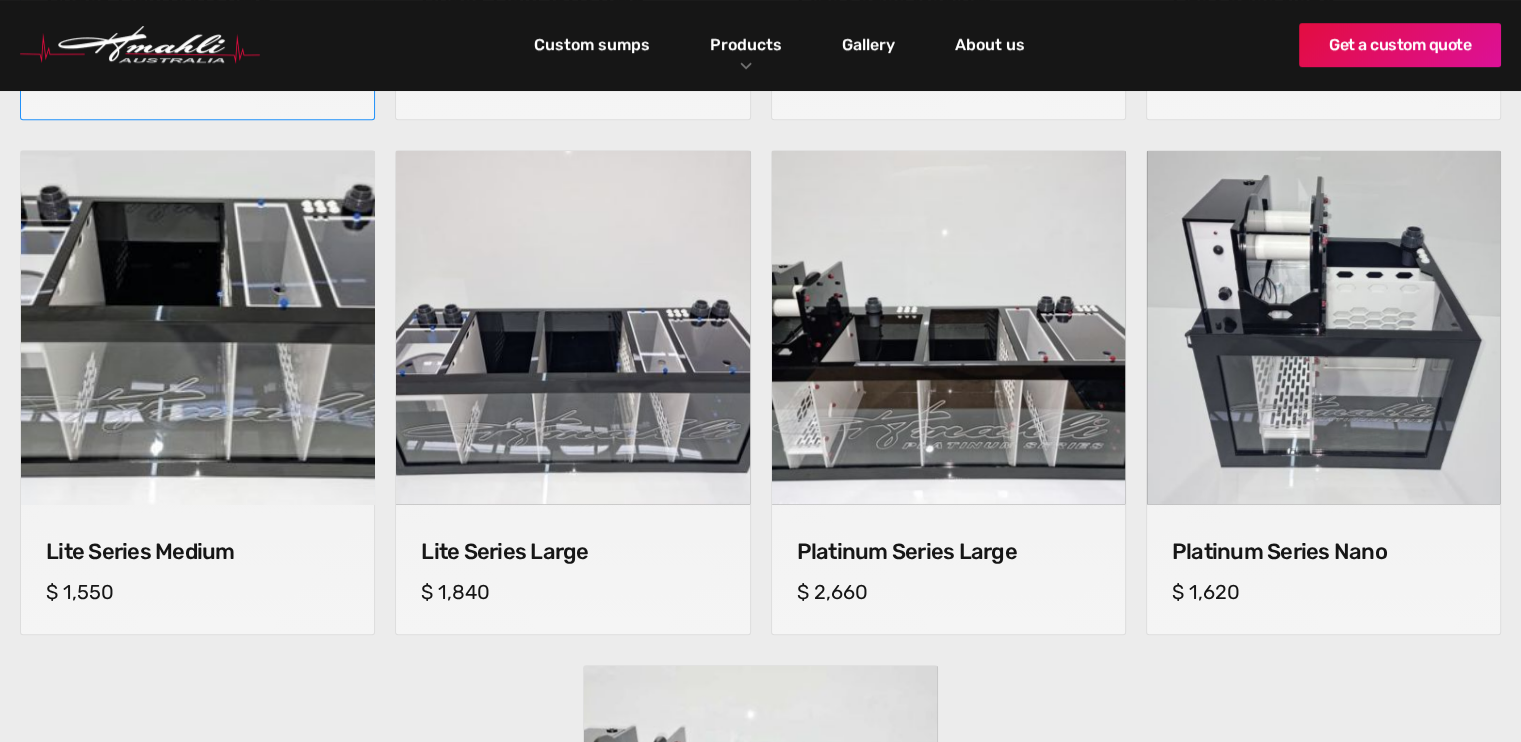 scroll, scrollTop: 1258, scrollLeft: 0, axis: vertical 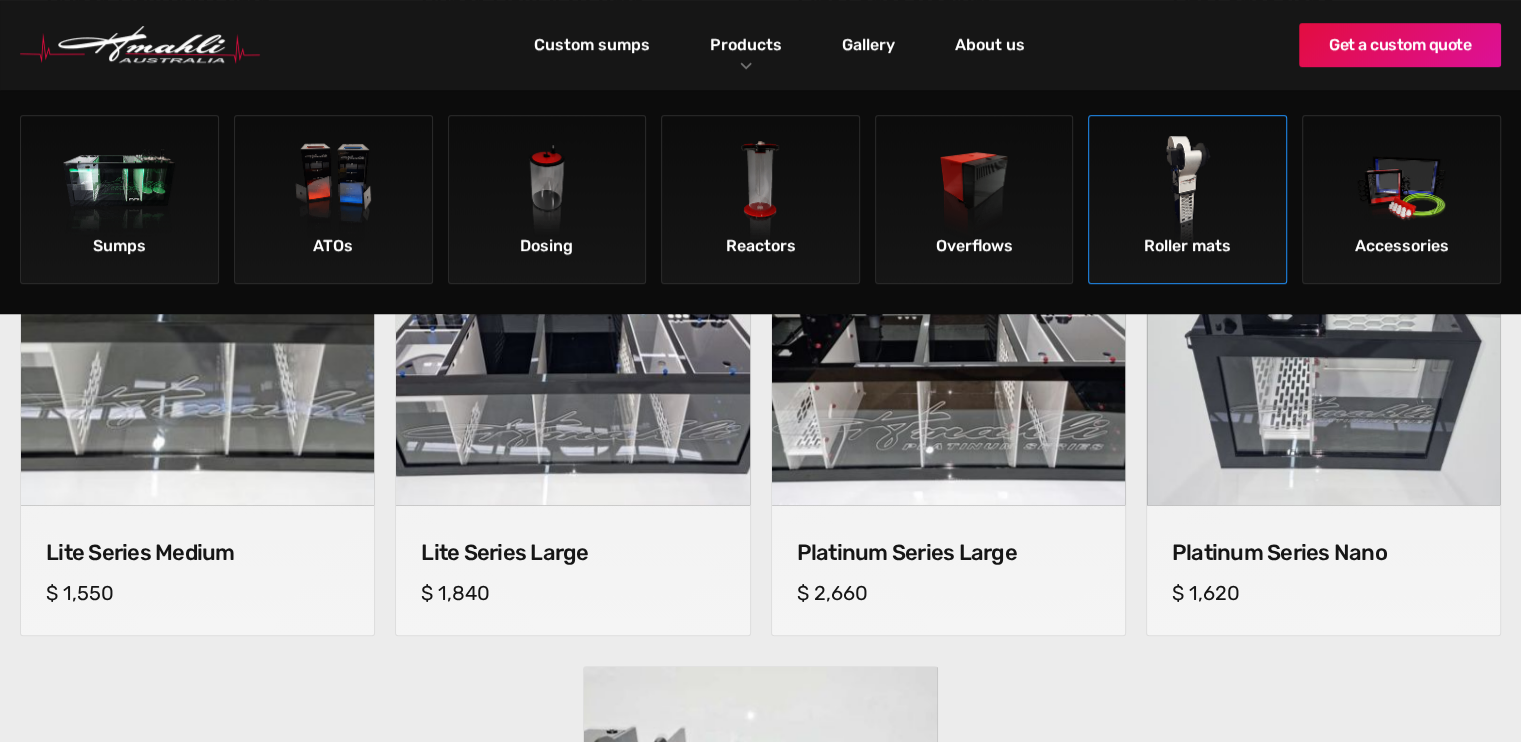 click at bounding box center (1188, 192) 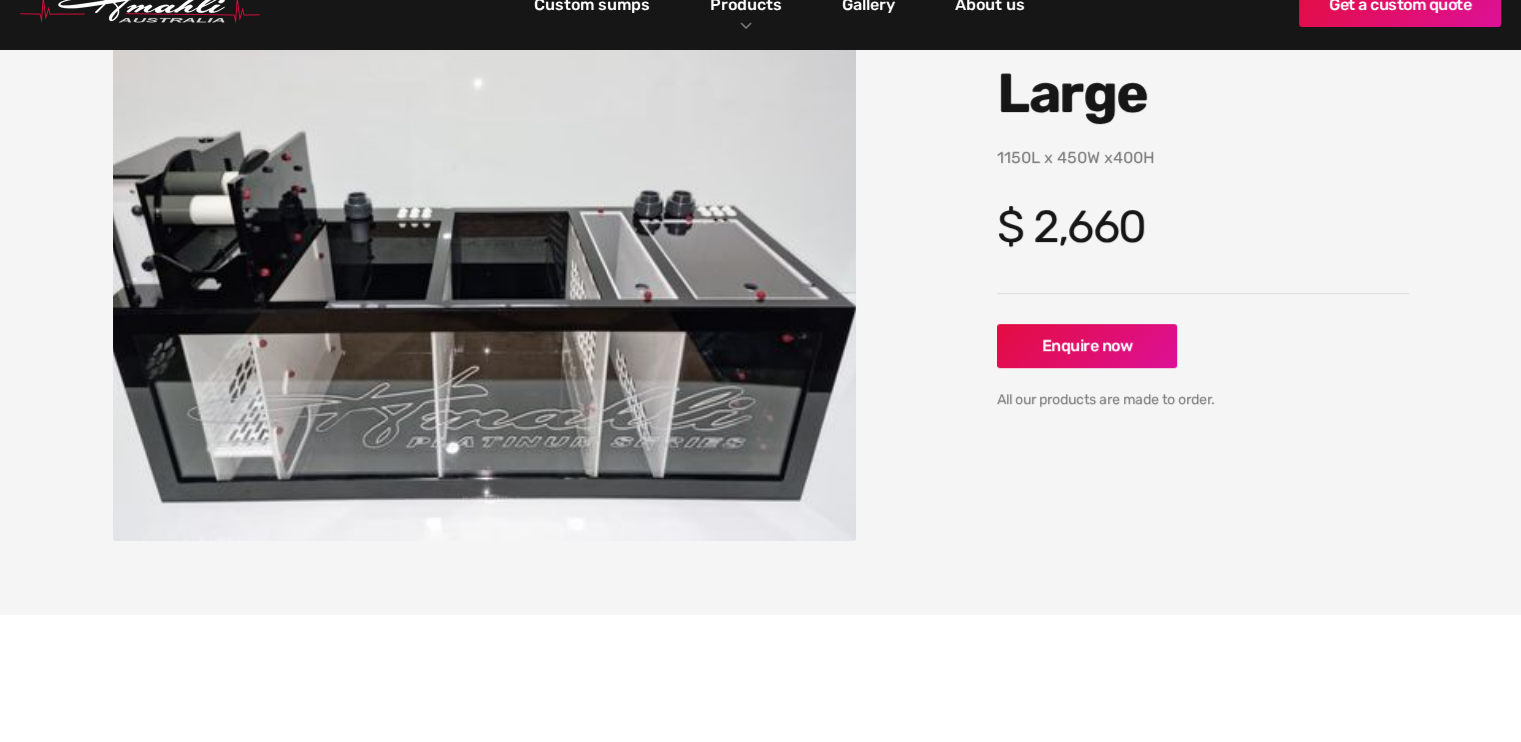 scroll, scrollTop: 308, scrollLeft: 0, axis: vertical 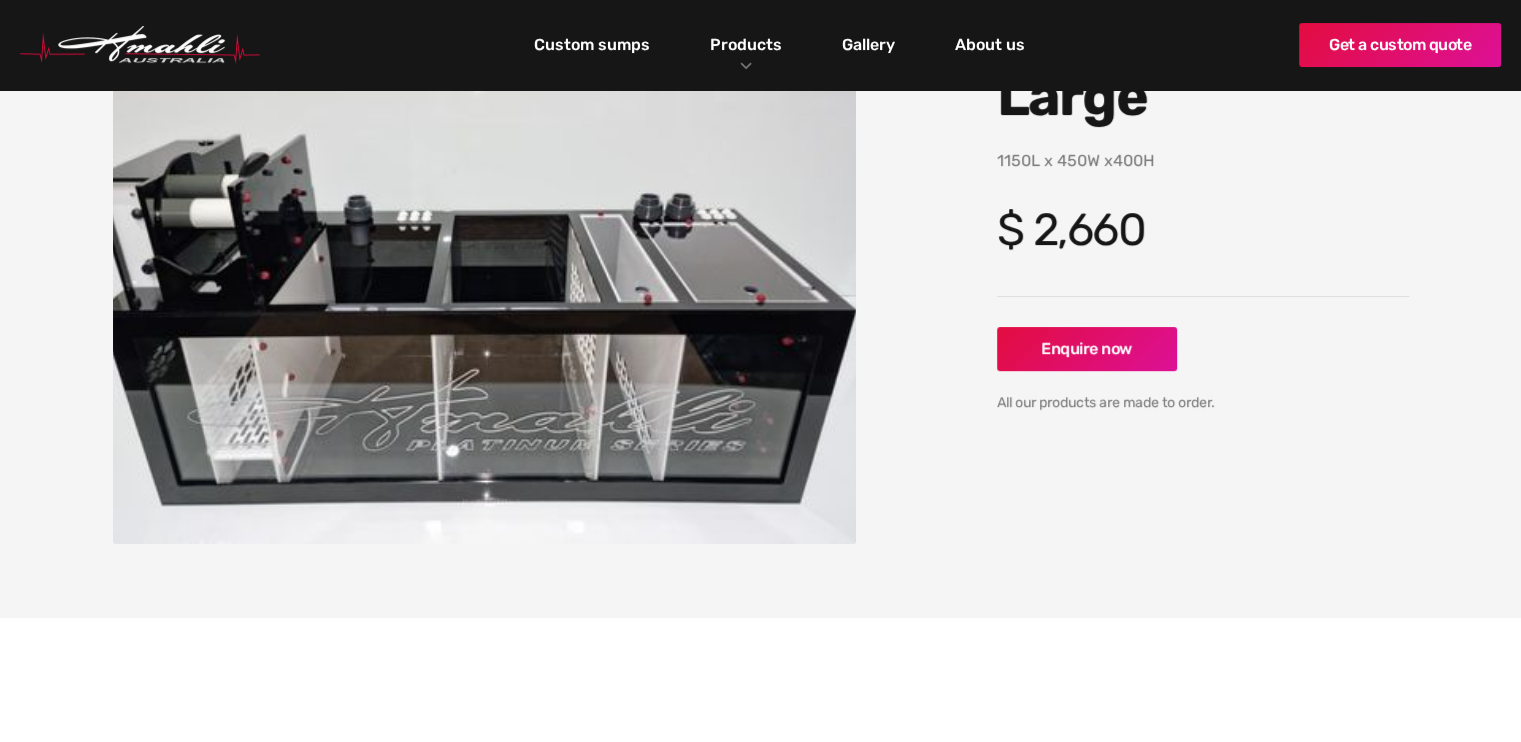 click on "1150L x 450W x400H" at bounding box center [1203, 161] 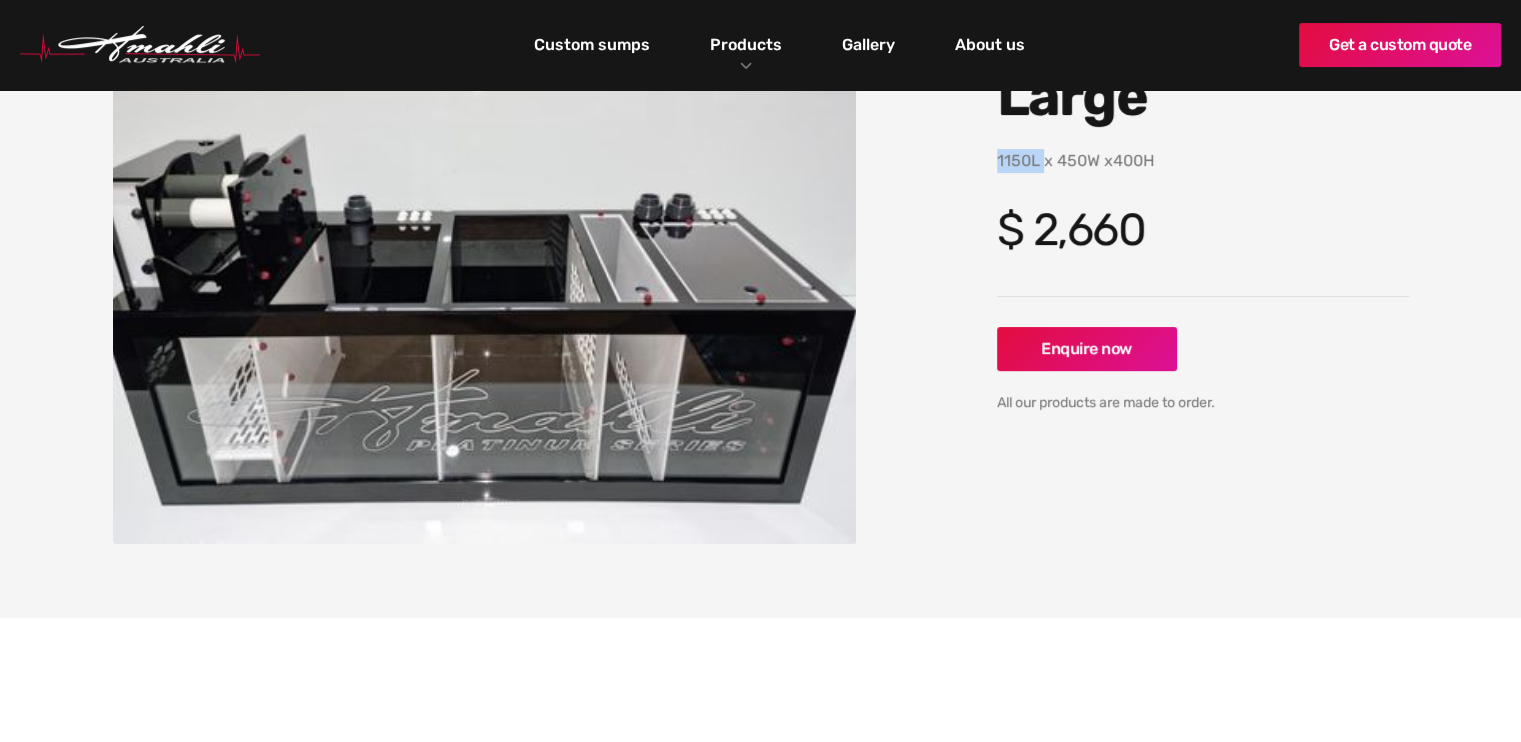 click on "1150L x 450W x400H" at bounding box center (1203, 161) 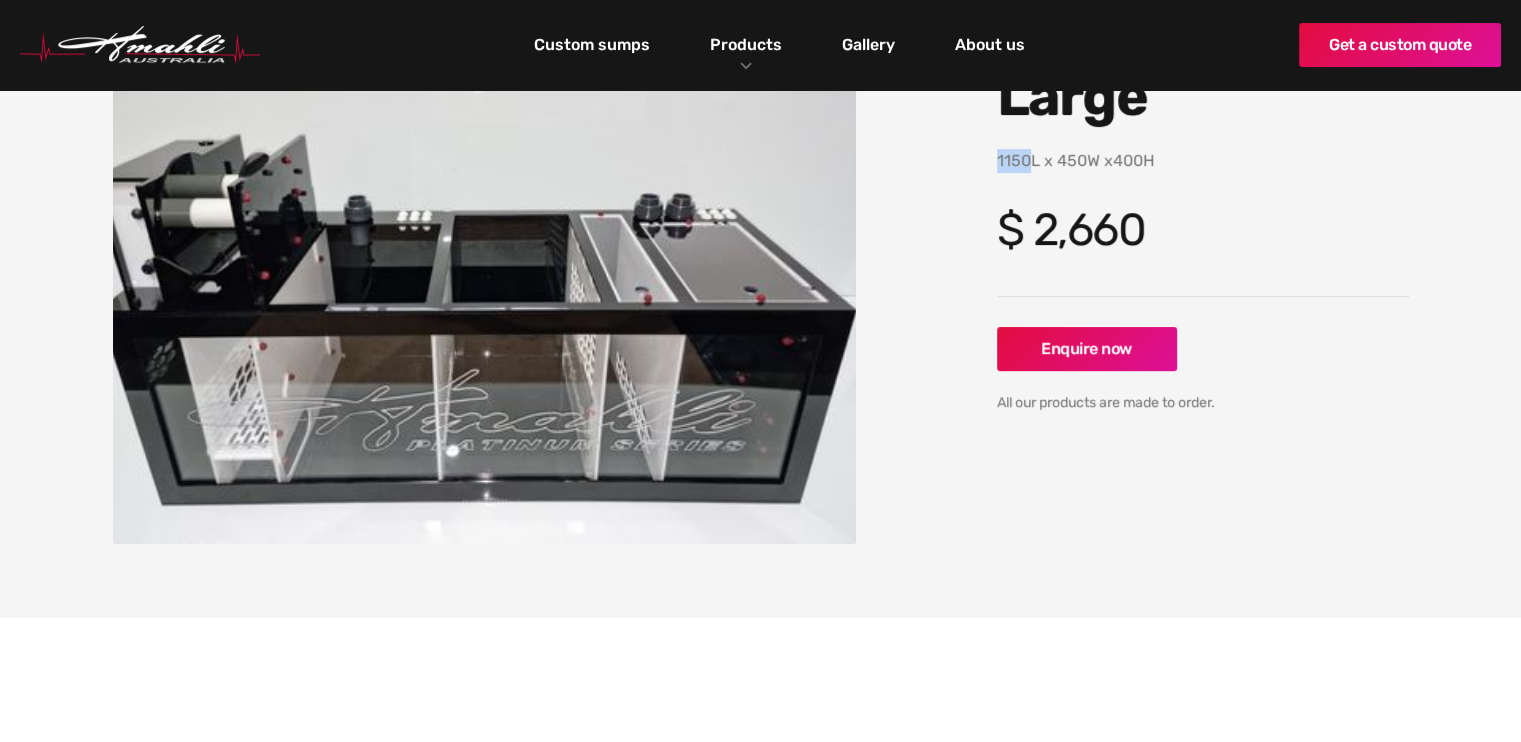copy on "1150" 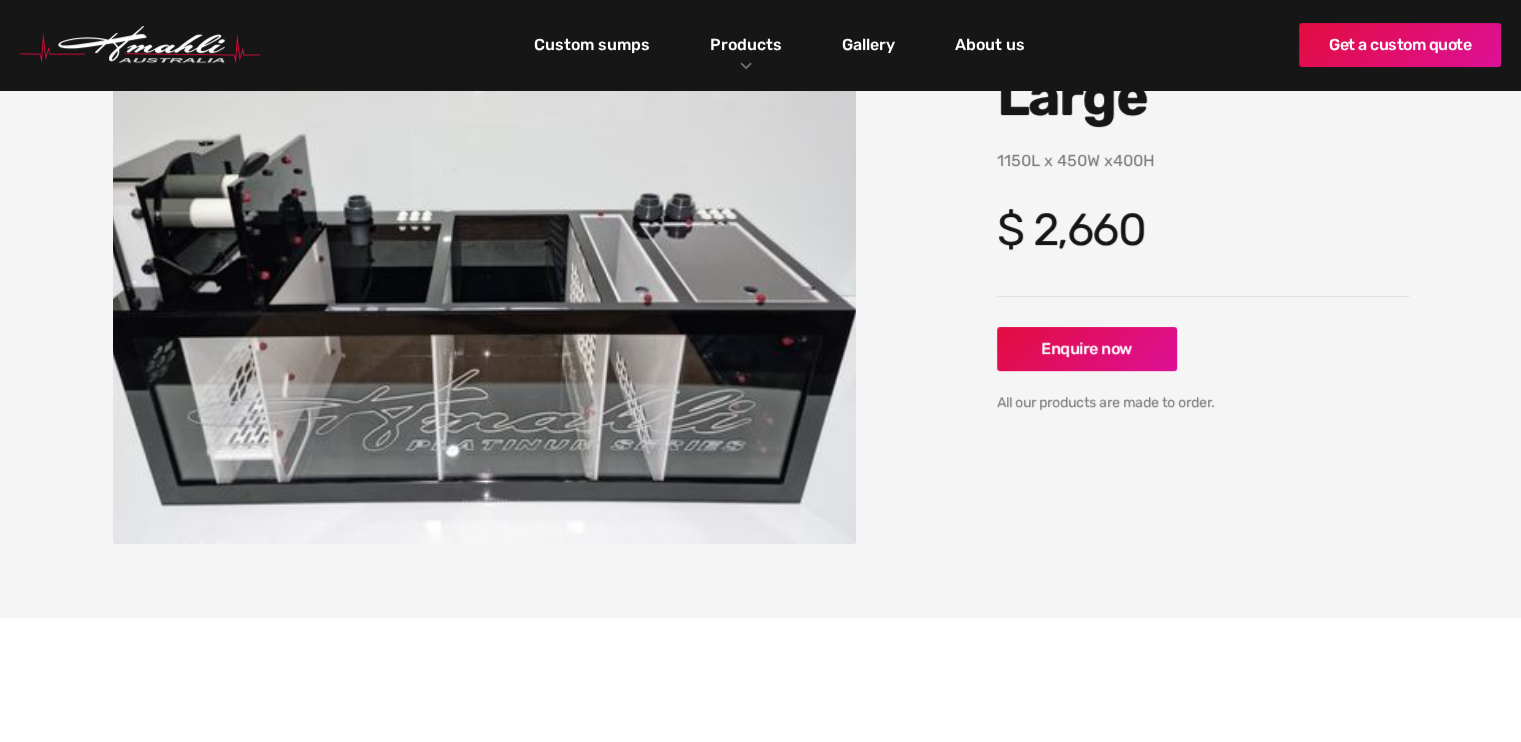 click on "No items found. Platinum Series Large cm (l) x cm (w) x cm (h) 1150L x 450W x400H $ 2,660  Colour options No items found. Enquire now All our products are made to order." at bounding box center (761, 253) 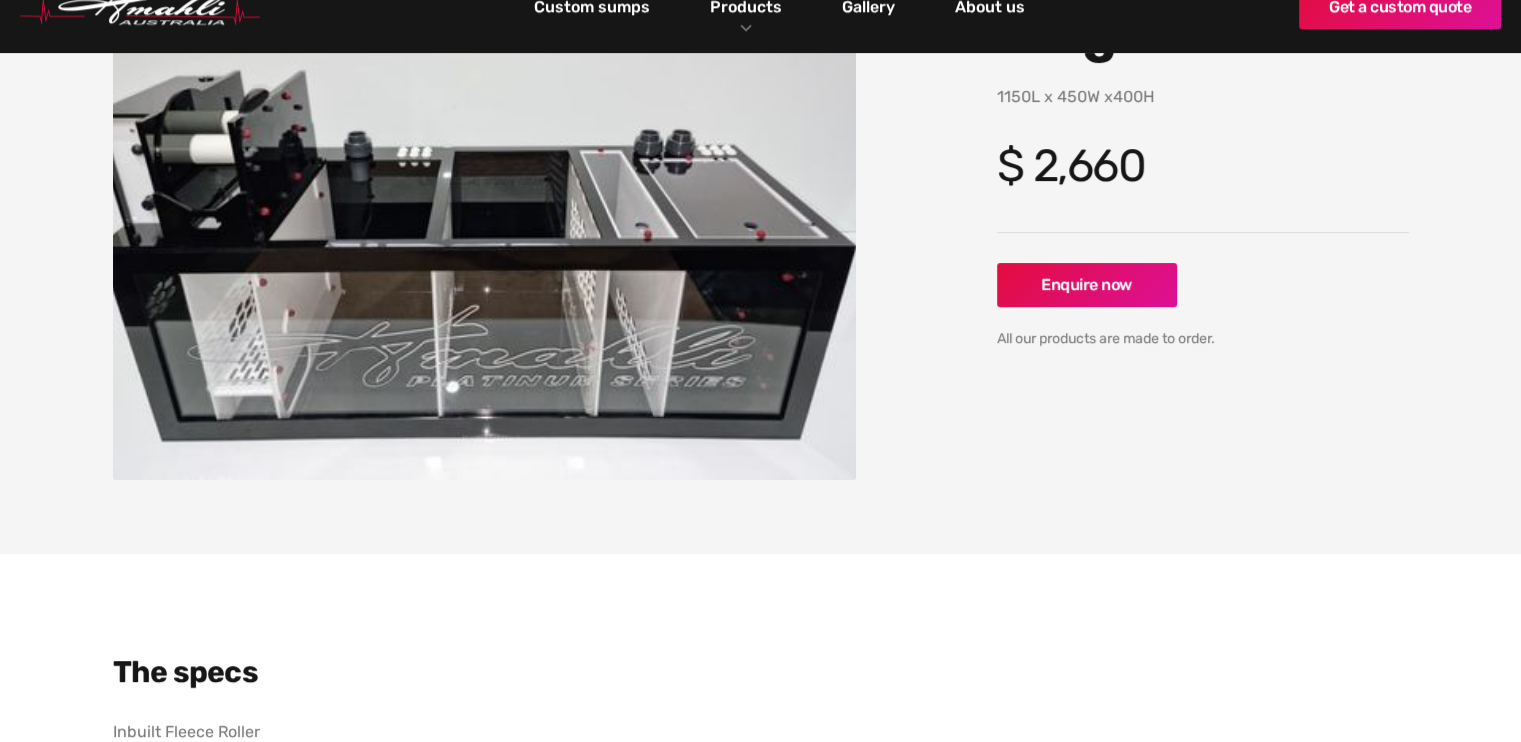 scroll, scrollTop: 0, scrollLeft: 0, axis: both 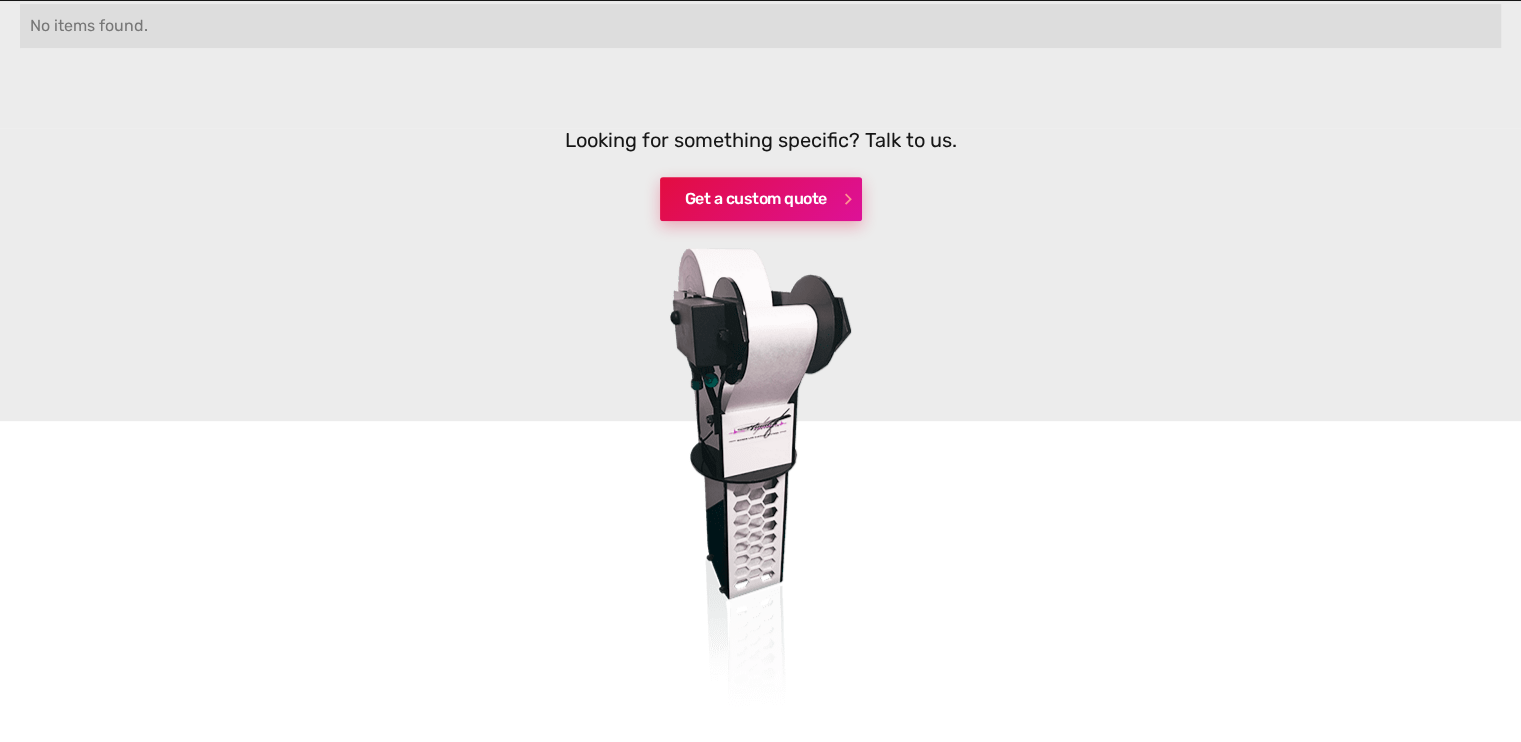 click on "Get a custom quote" at bounding box center [761, 199] 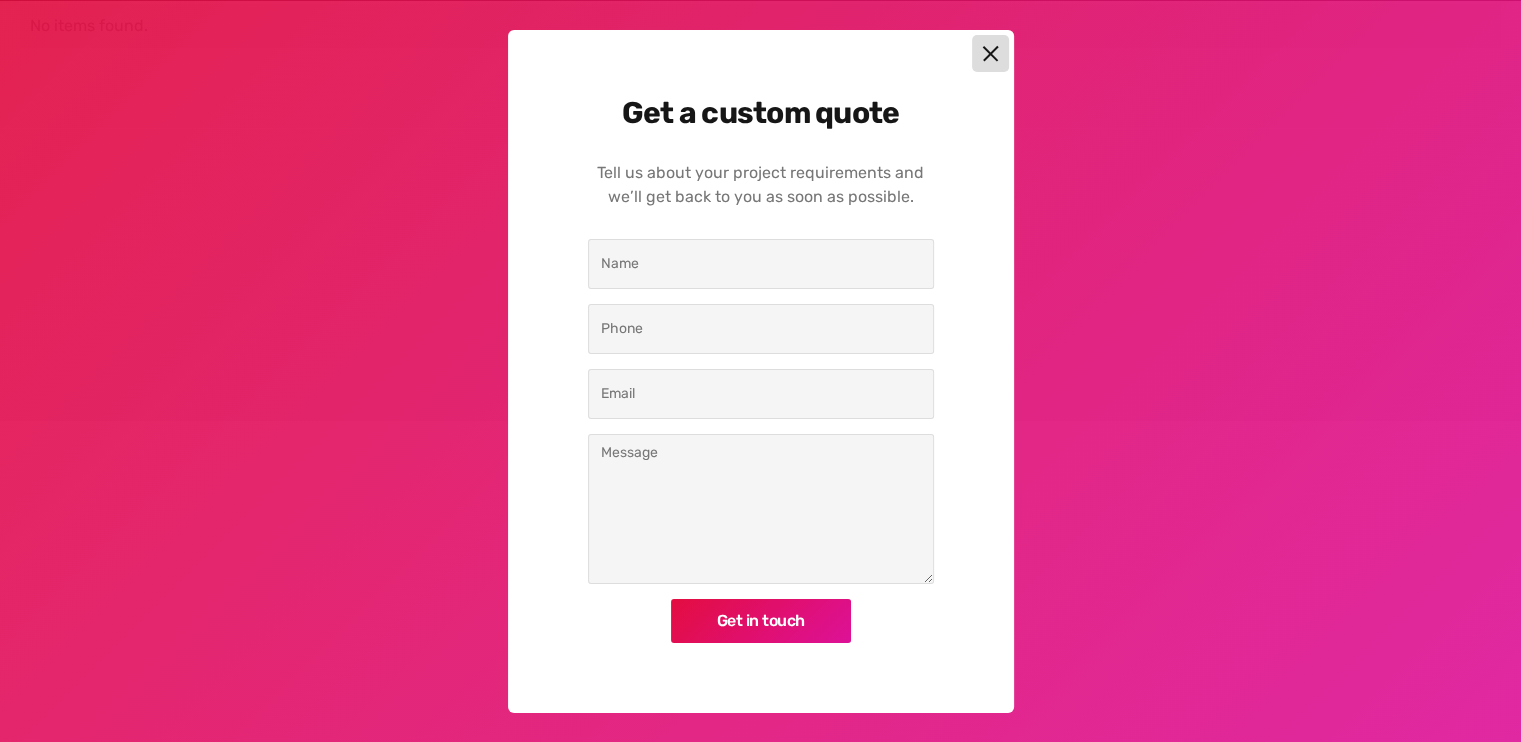 click at bounding box center (990, 53) 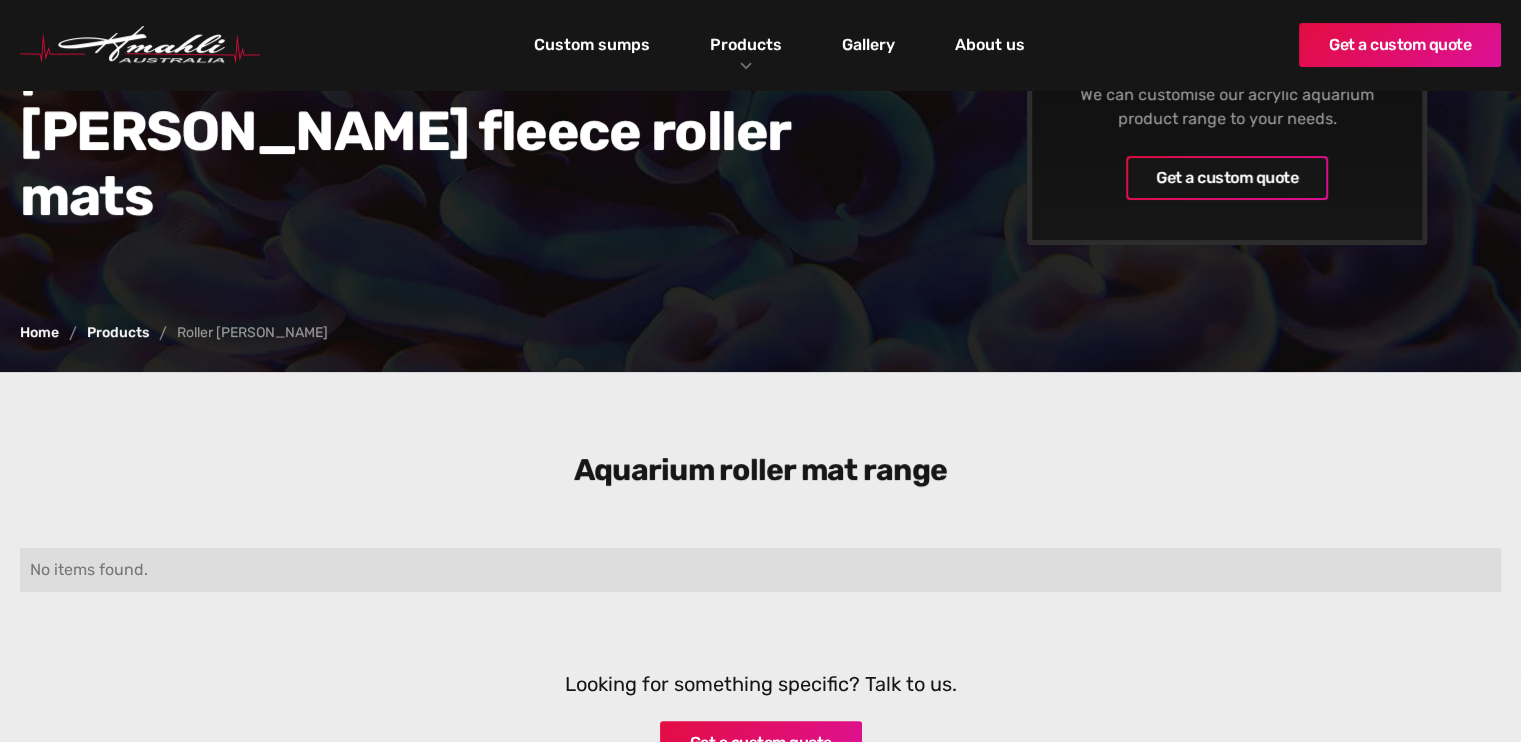 scroll, scrollTop: 0, scrollLeft: 0, axis: both 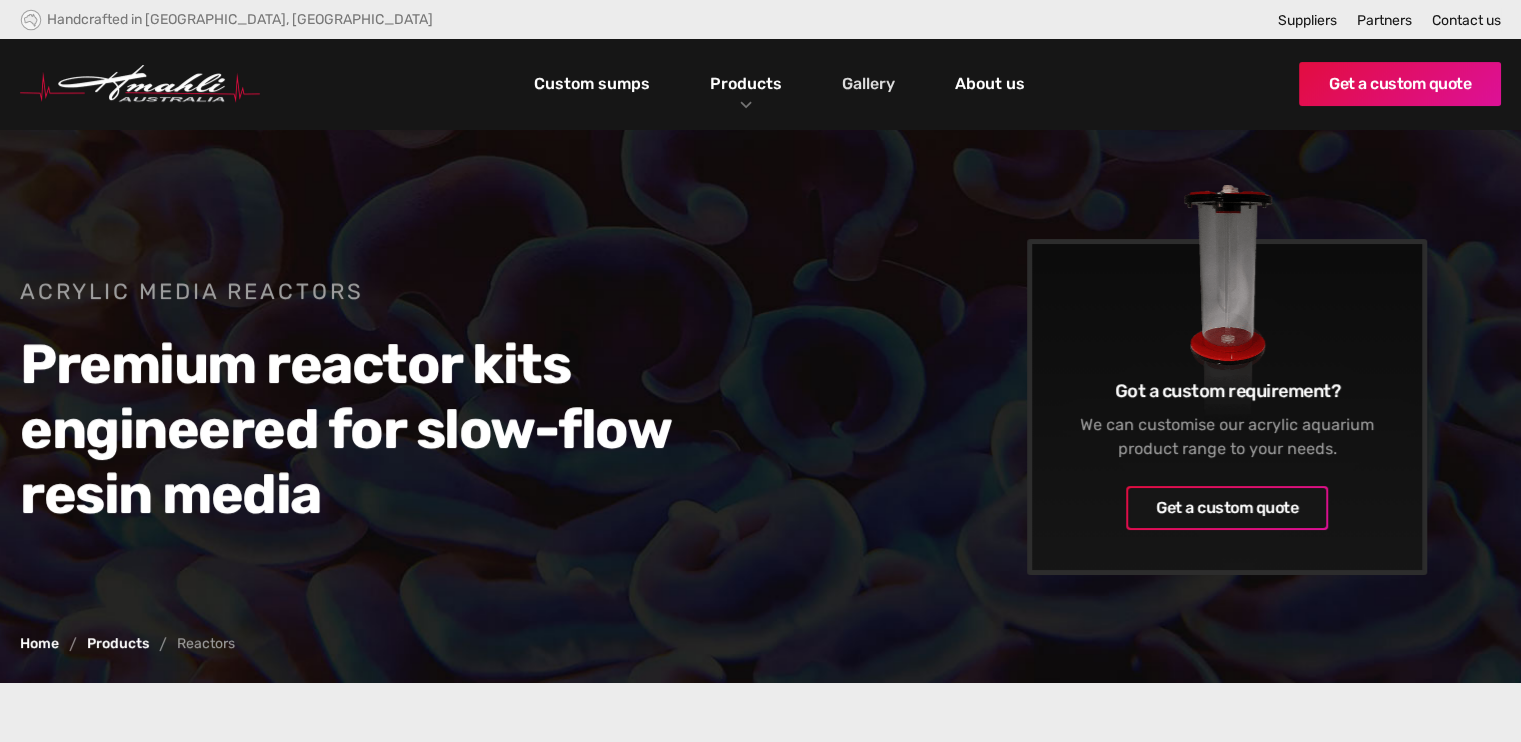 click on "Gallery" at bounding box center [868, 84] 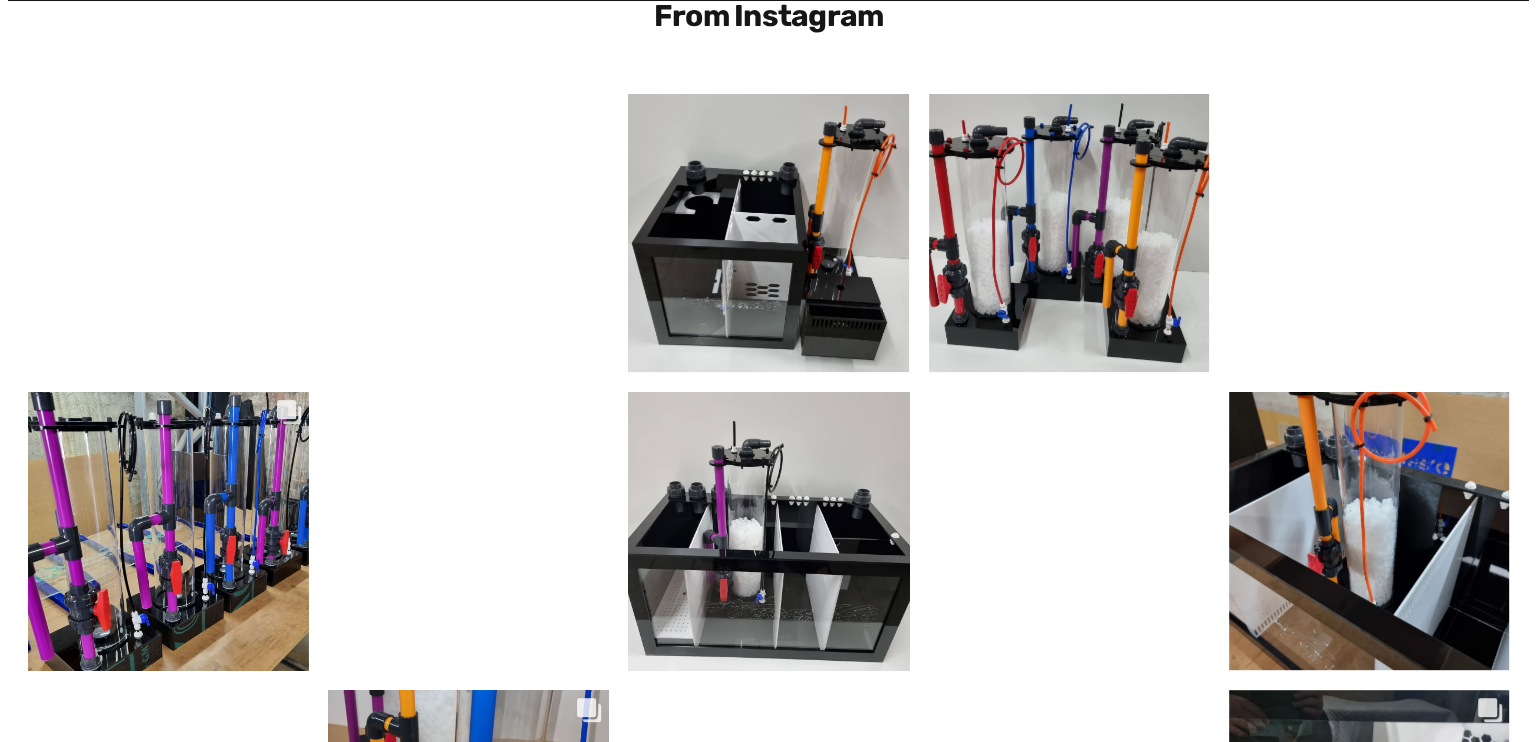 scroll, scrollTop: 600, scrollLeft: 0, axis: vertical 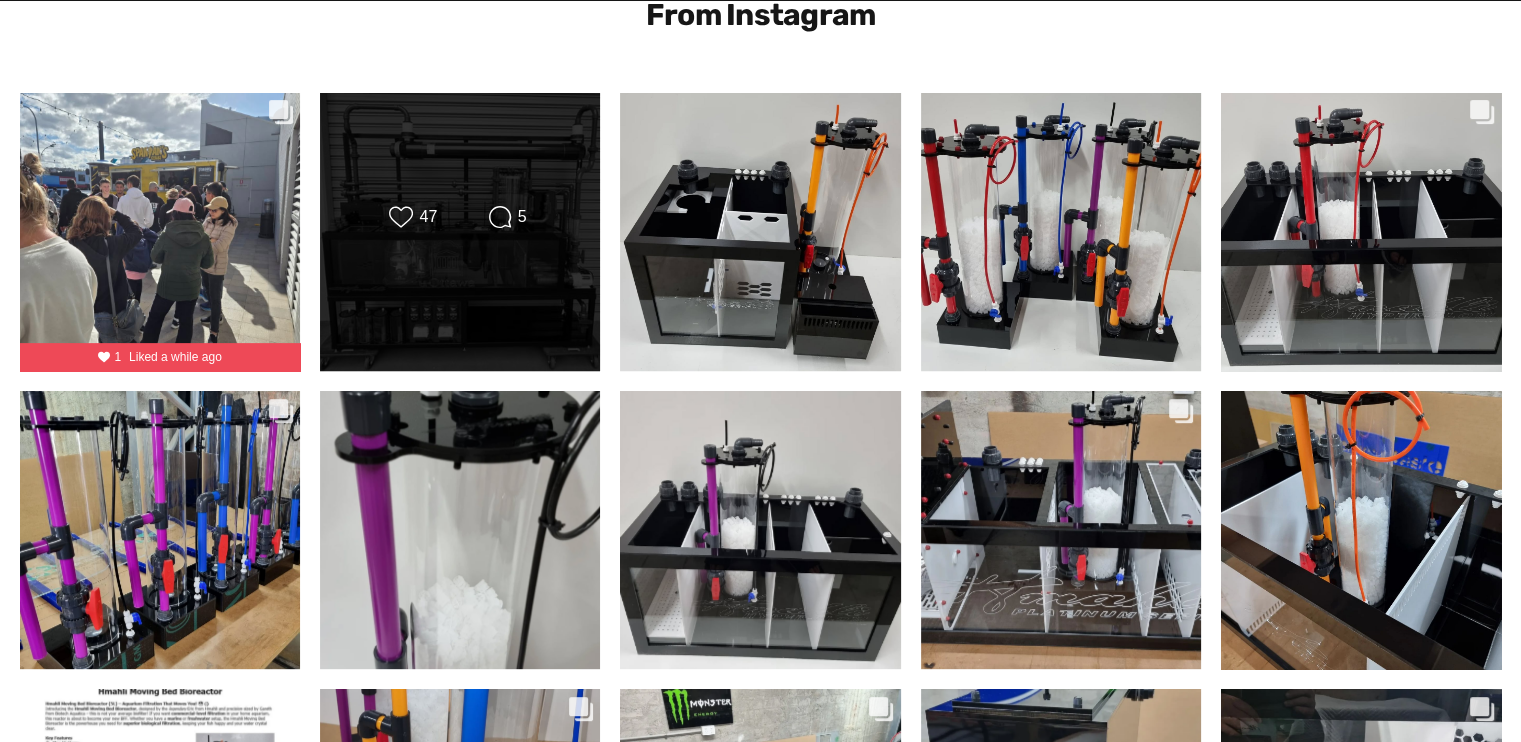 click on "Likes Count
47
Comments Count
5" at bounding box center (460, 232) 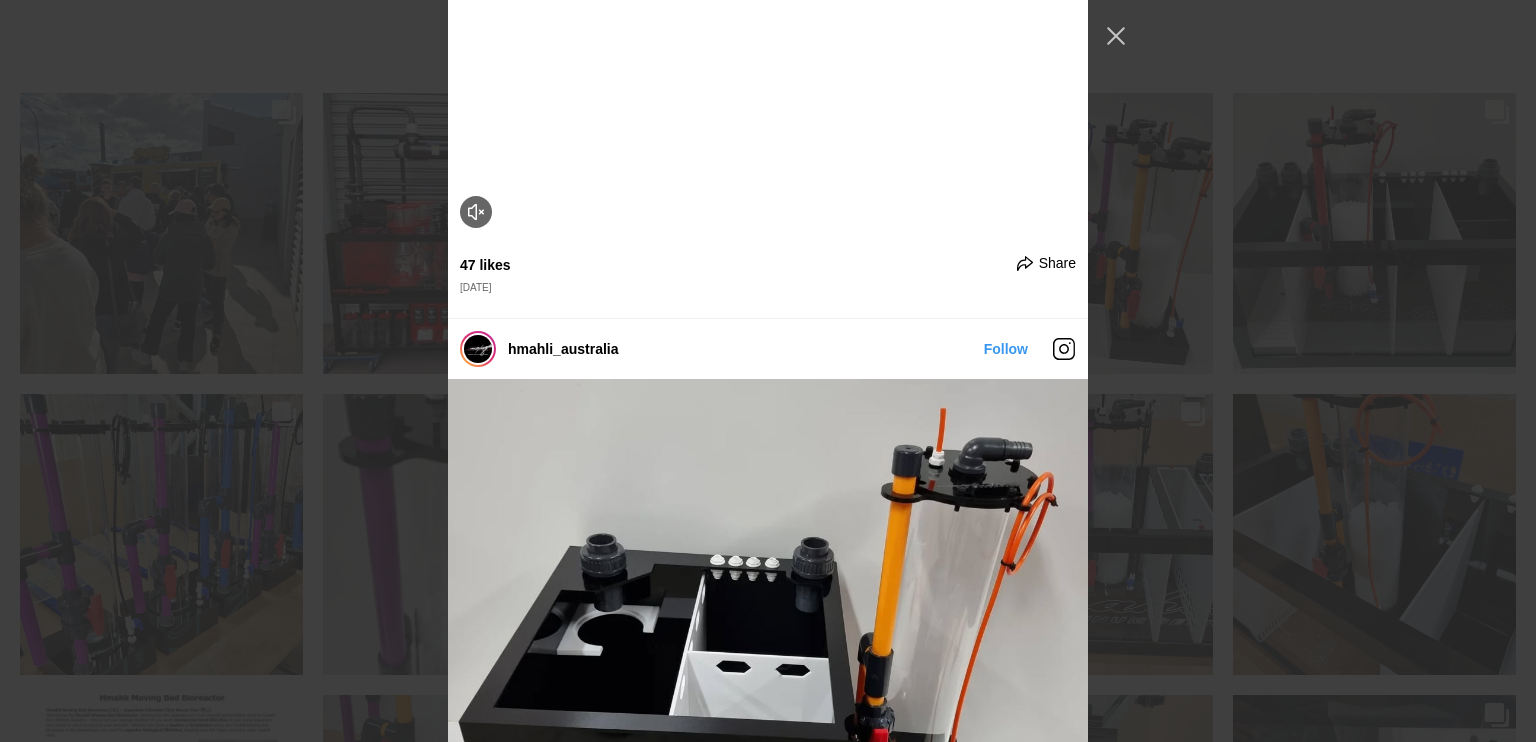 scroll, scrollTop: 442, scrollLeft: 0, axis: vertical 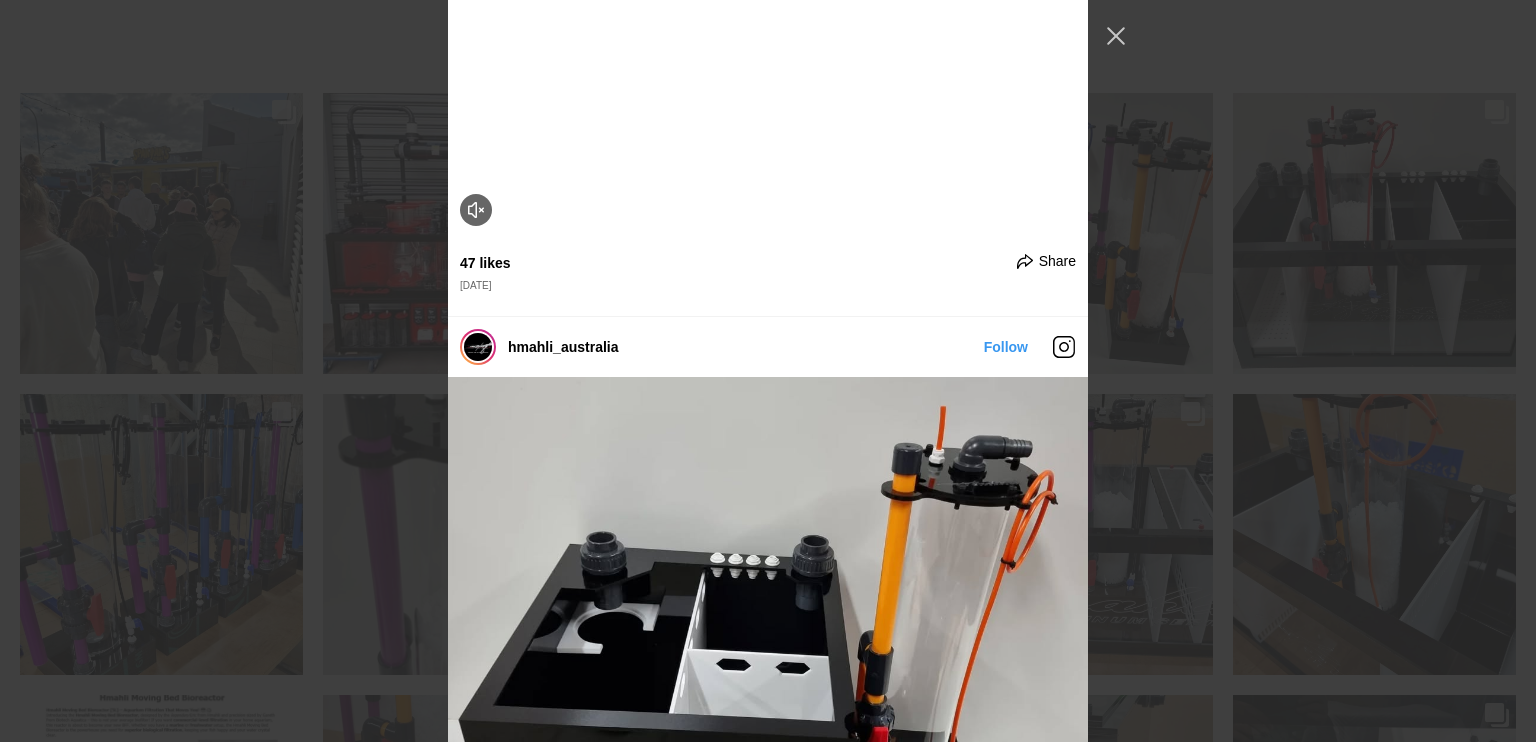click at bounding box center [768, 78] 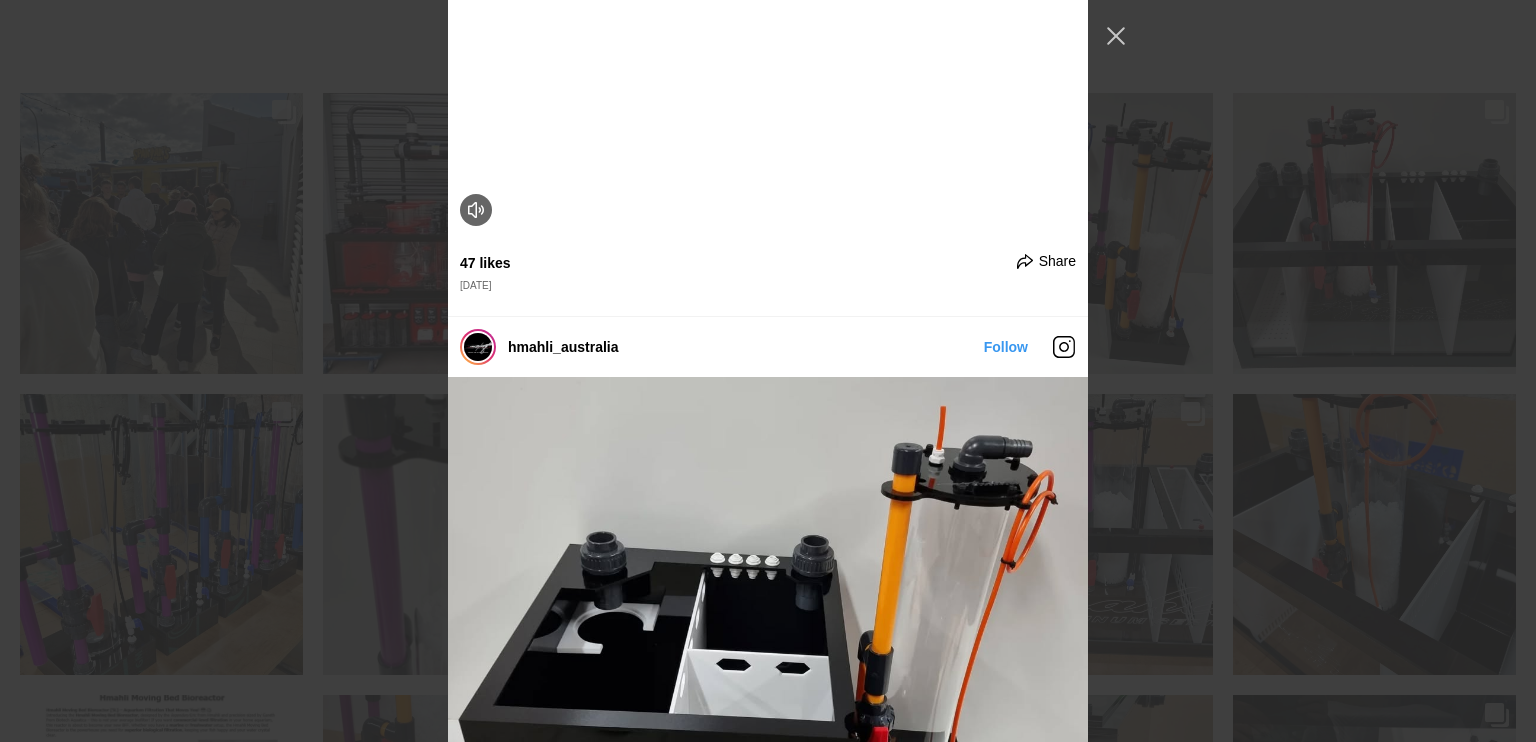 click at bounding box center (768, 78) 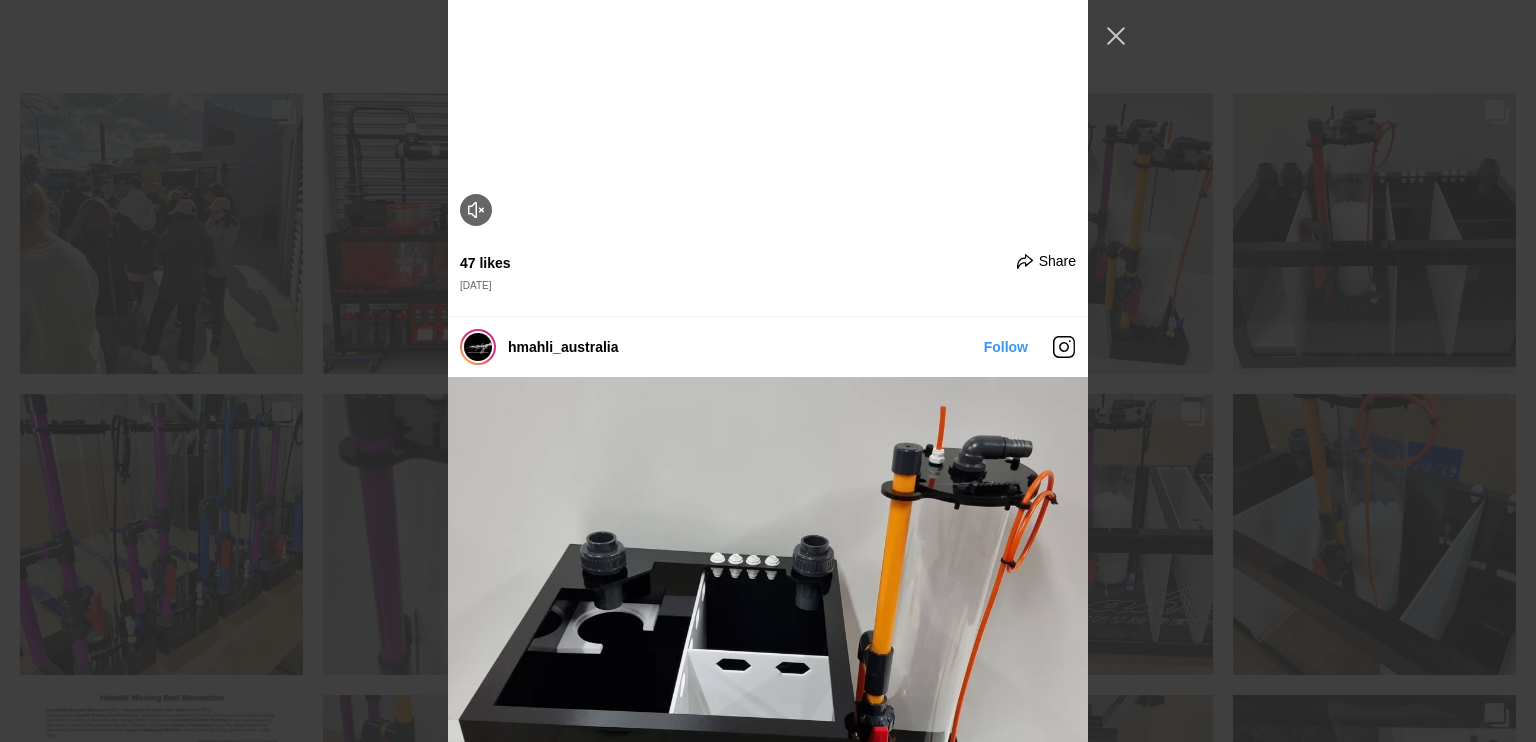 click at bounding box center [768, 78] 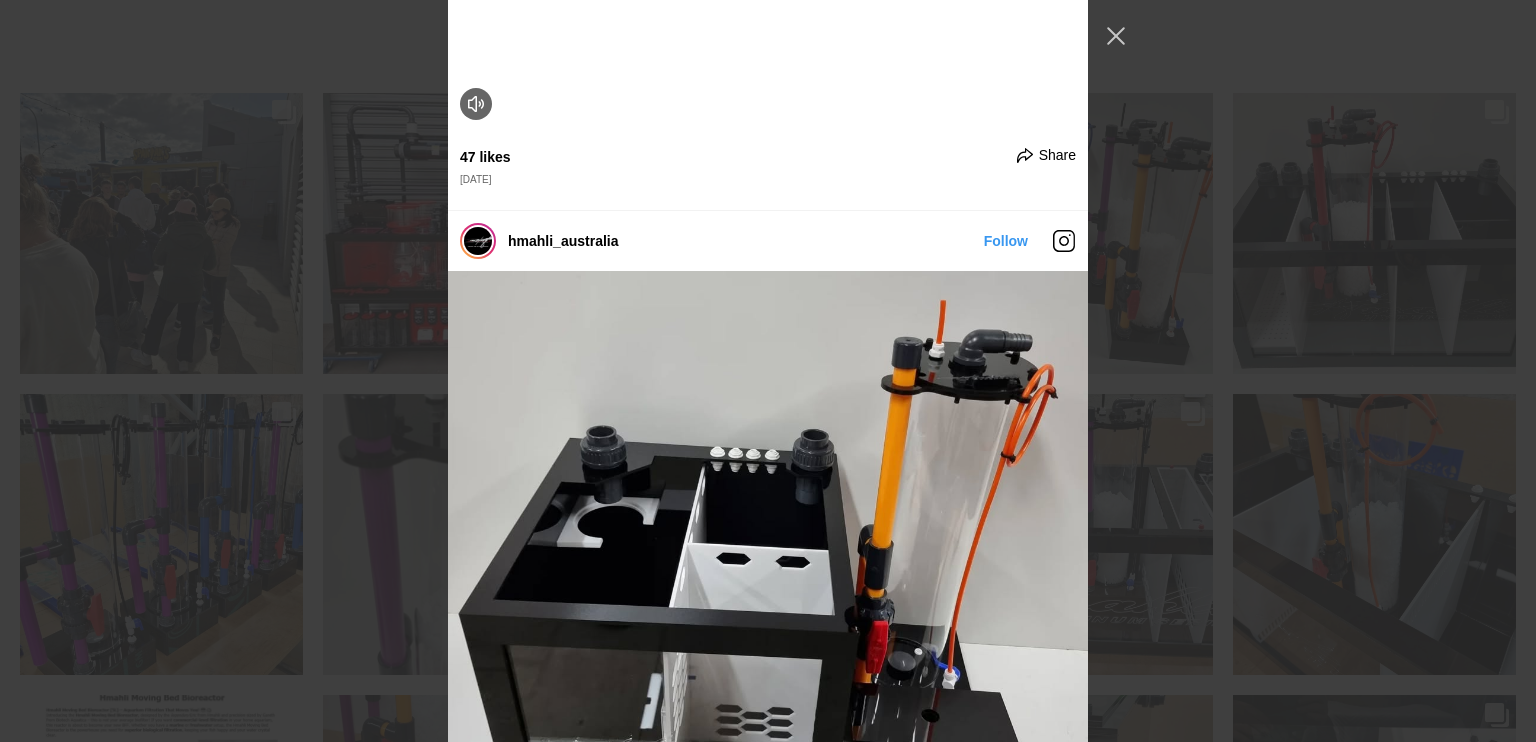 scroll, scrollTop: 551, scrollLeft: 0, axis: vertical 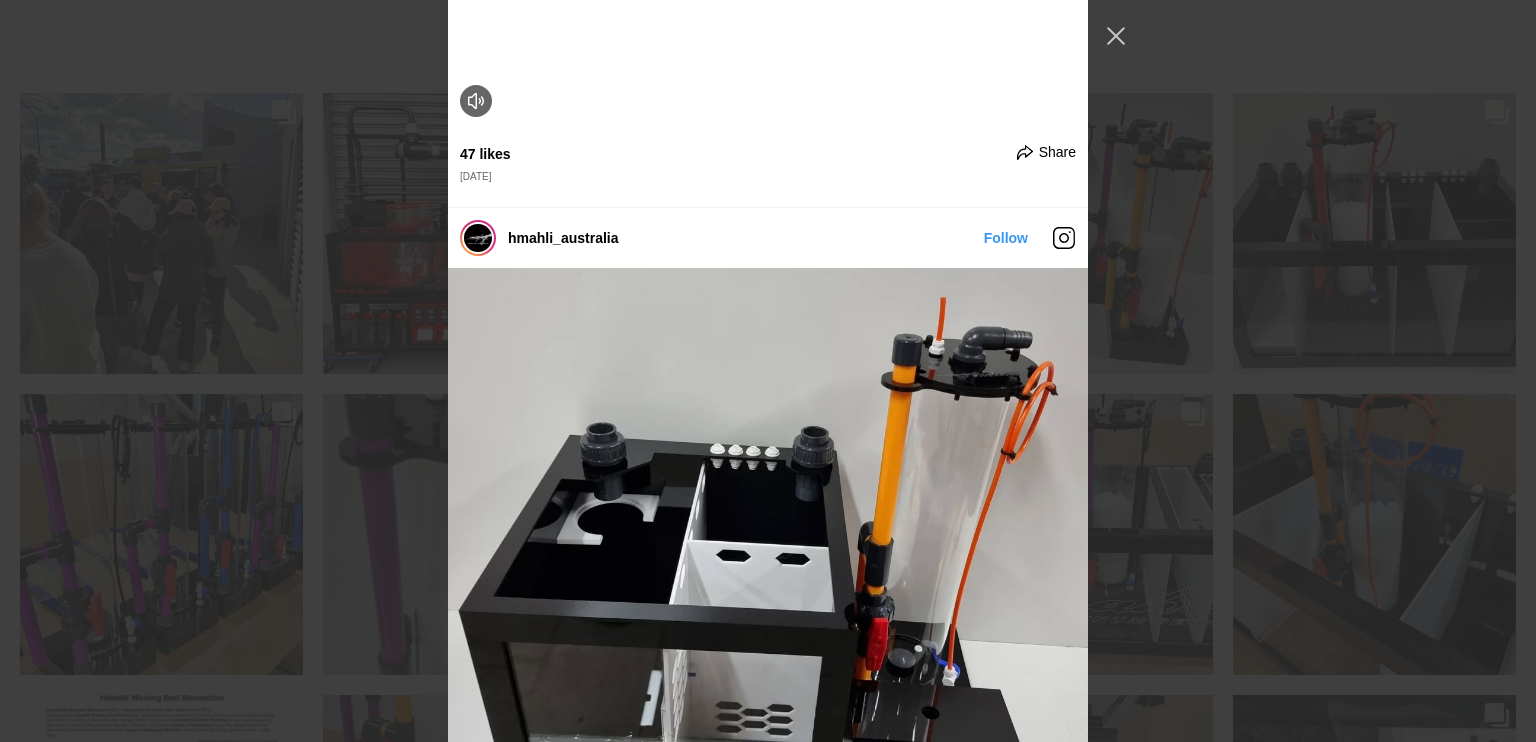 click at bounding box center (768, -31) 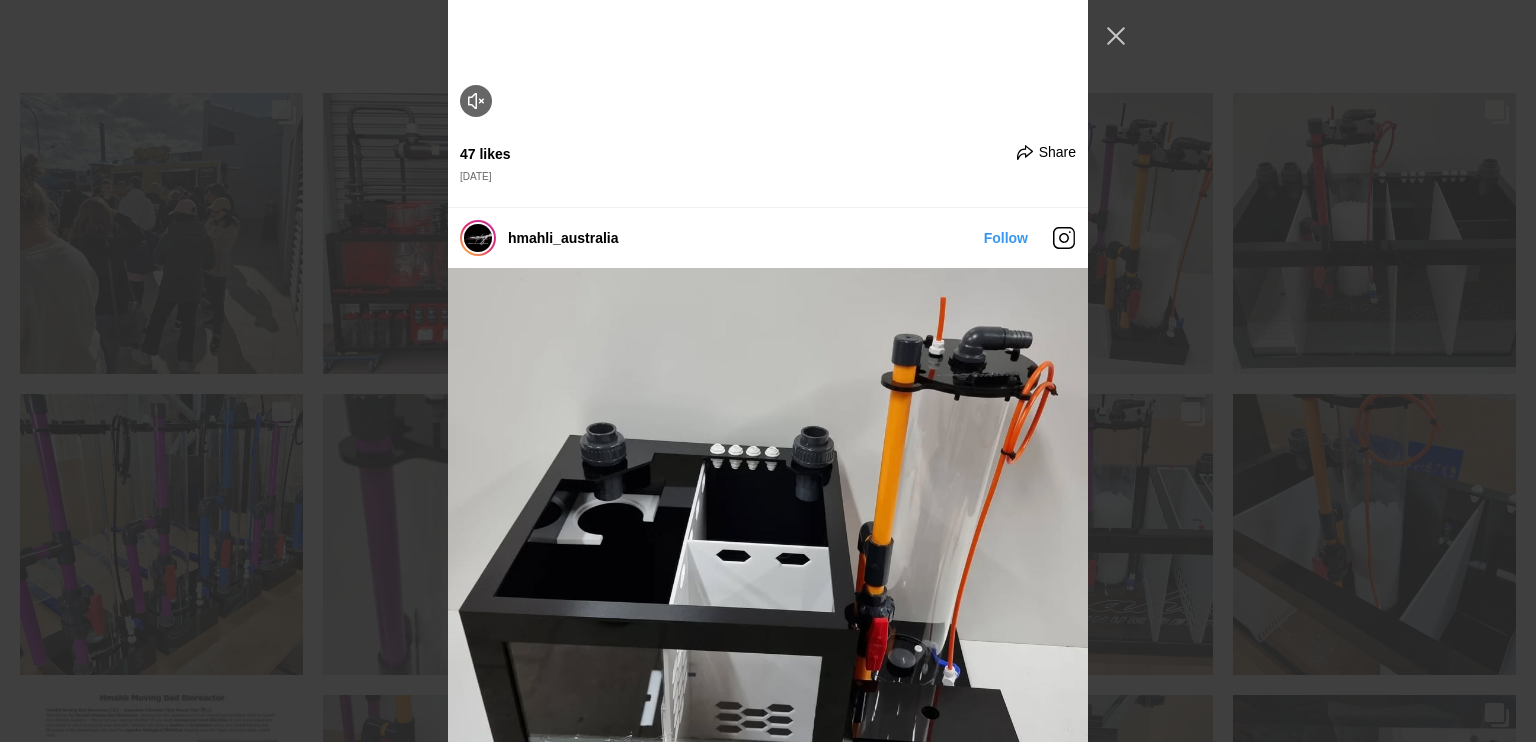 click at bounding box center [768, -31] 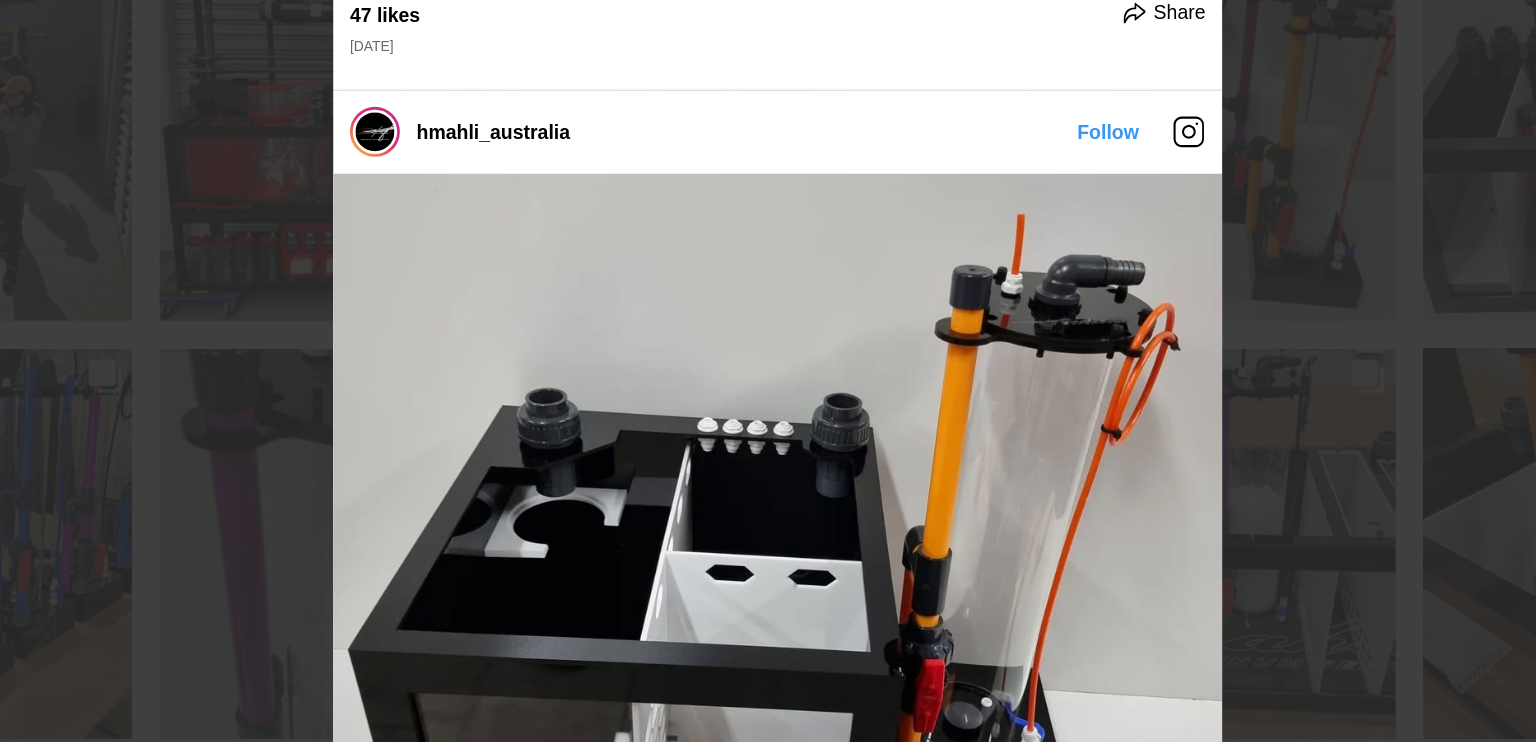 scroll, scrollTop: 600, scrollLeft: 0, axis: vertical 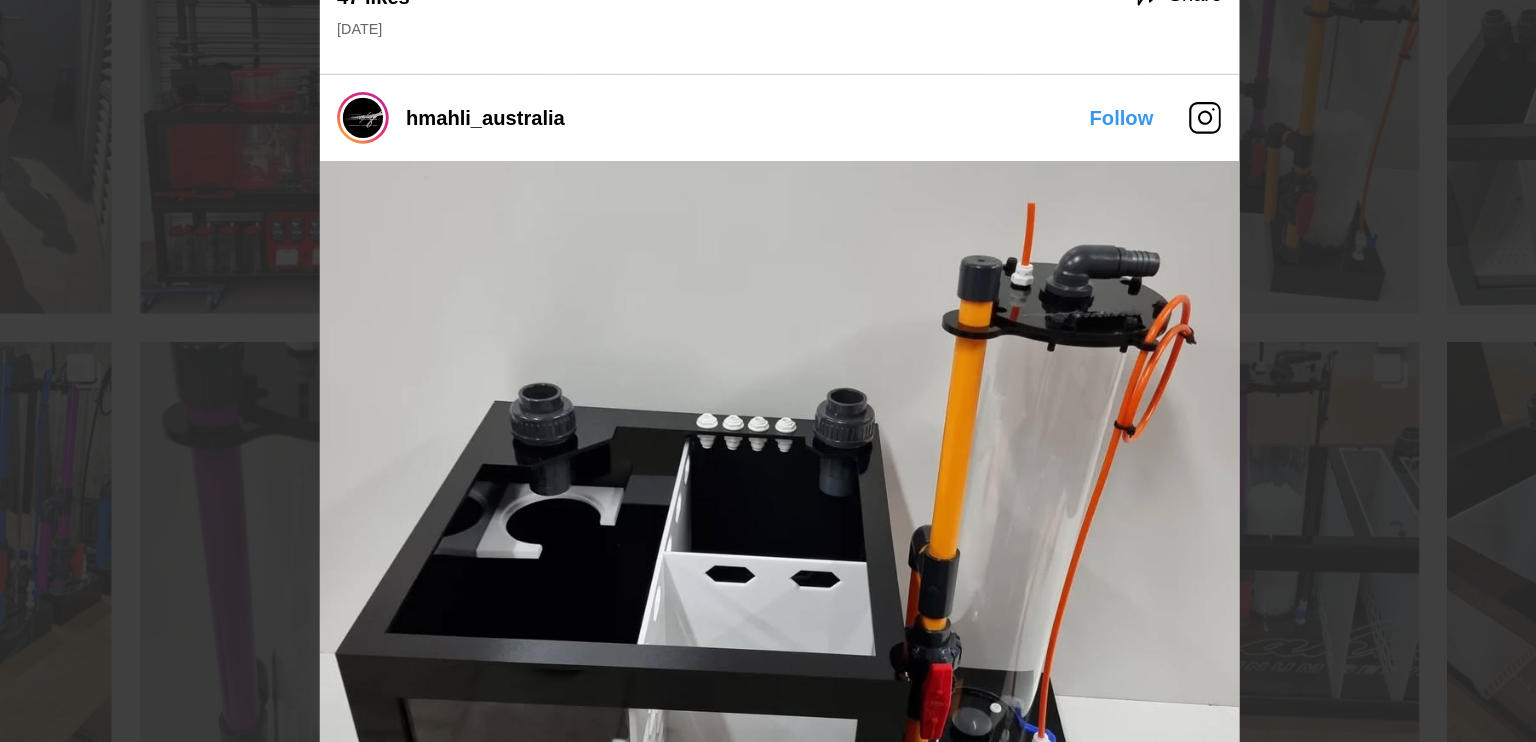 click at bounding box center [768, -31] 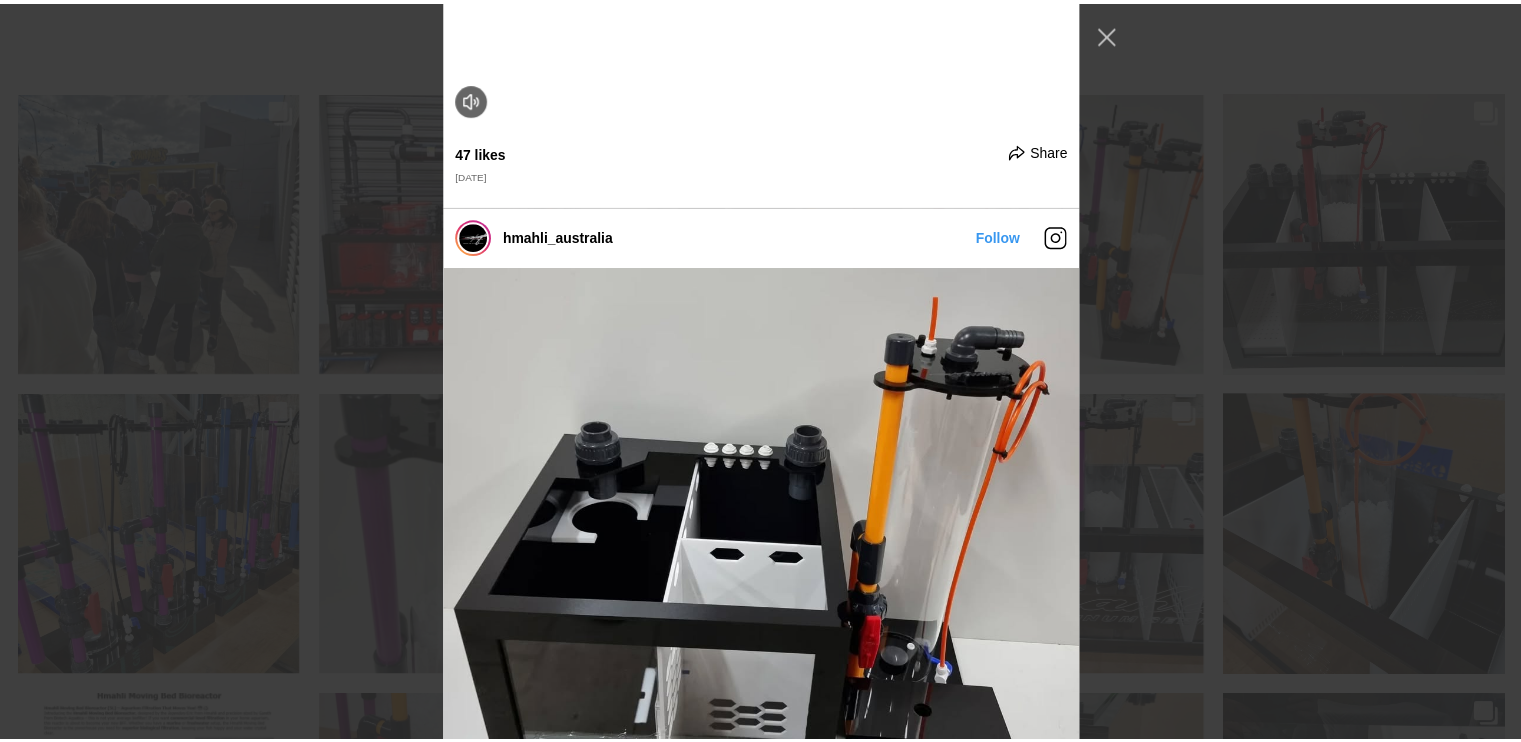 scroll, scrollTop: 596, scrollLeft: 0, axis: vertical 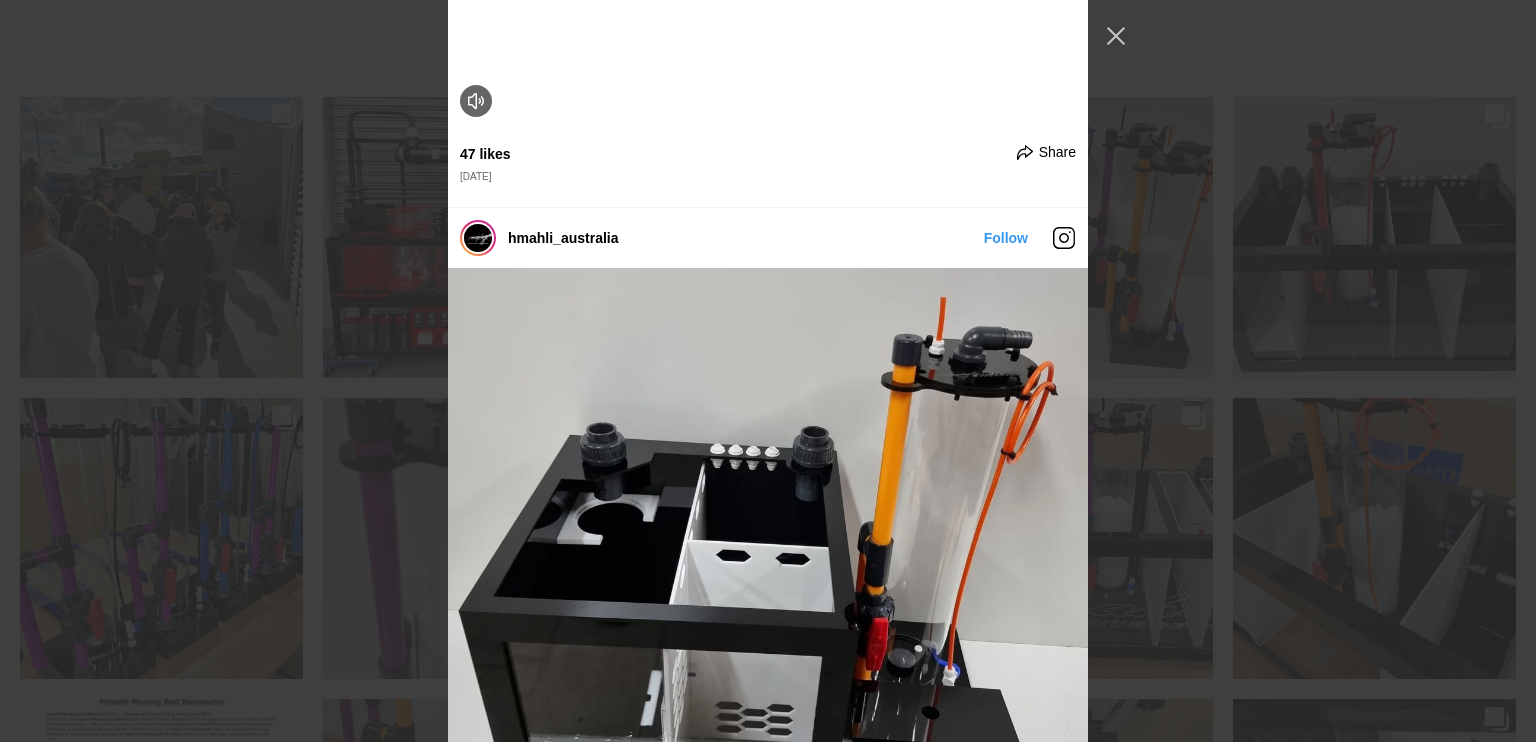 click at bounding box center (768, -31) 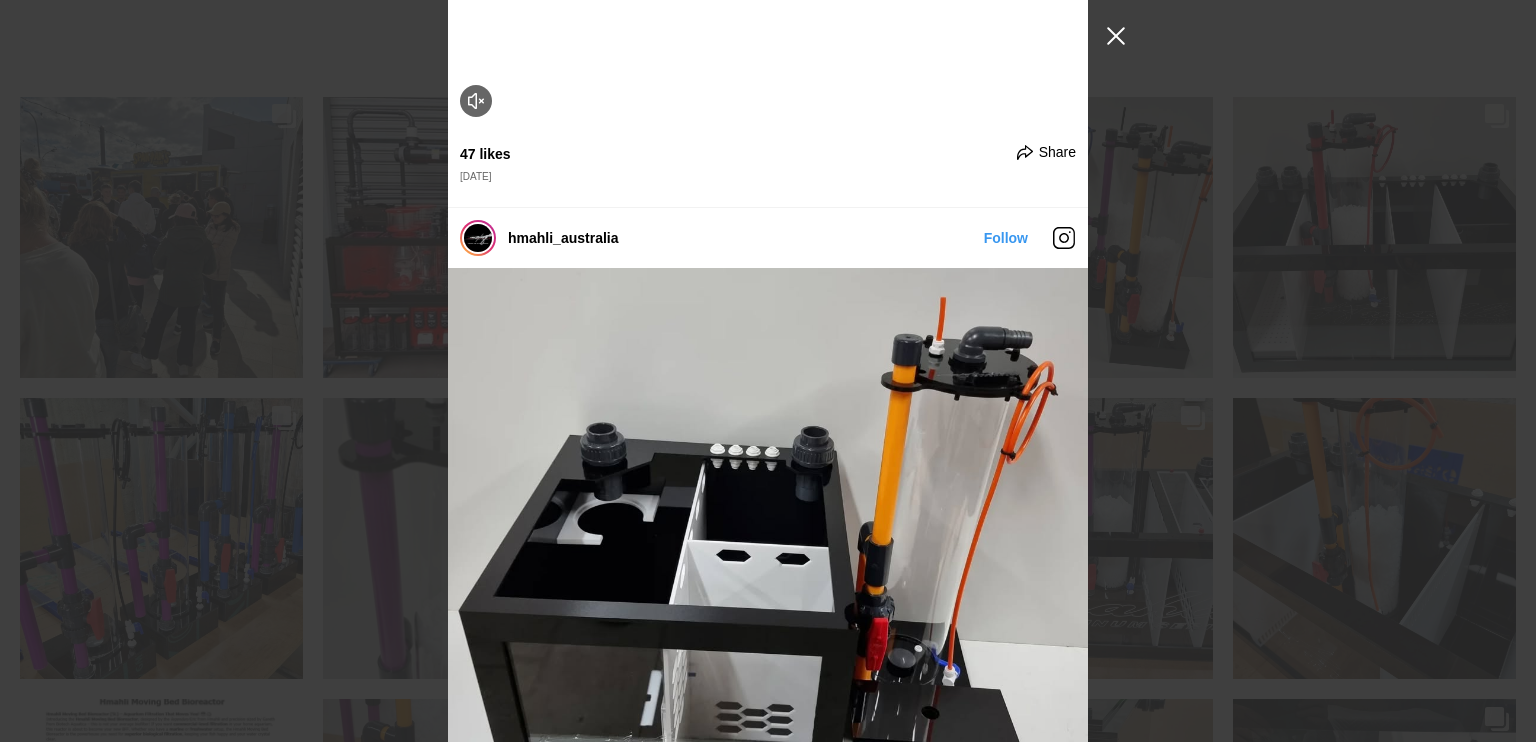 click at bounding box center (1116, 36) 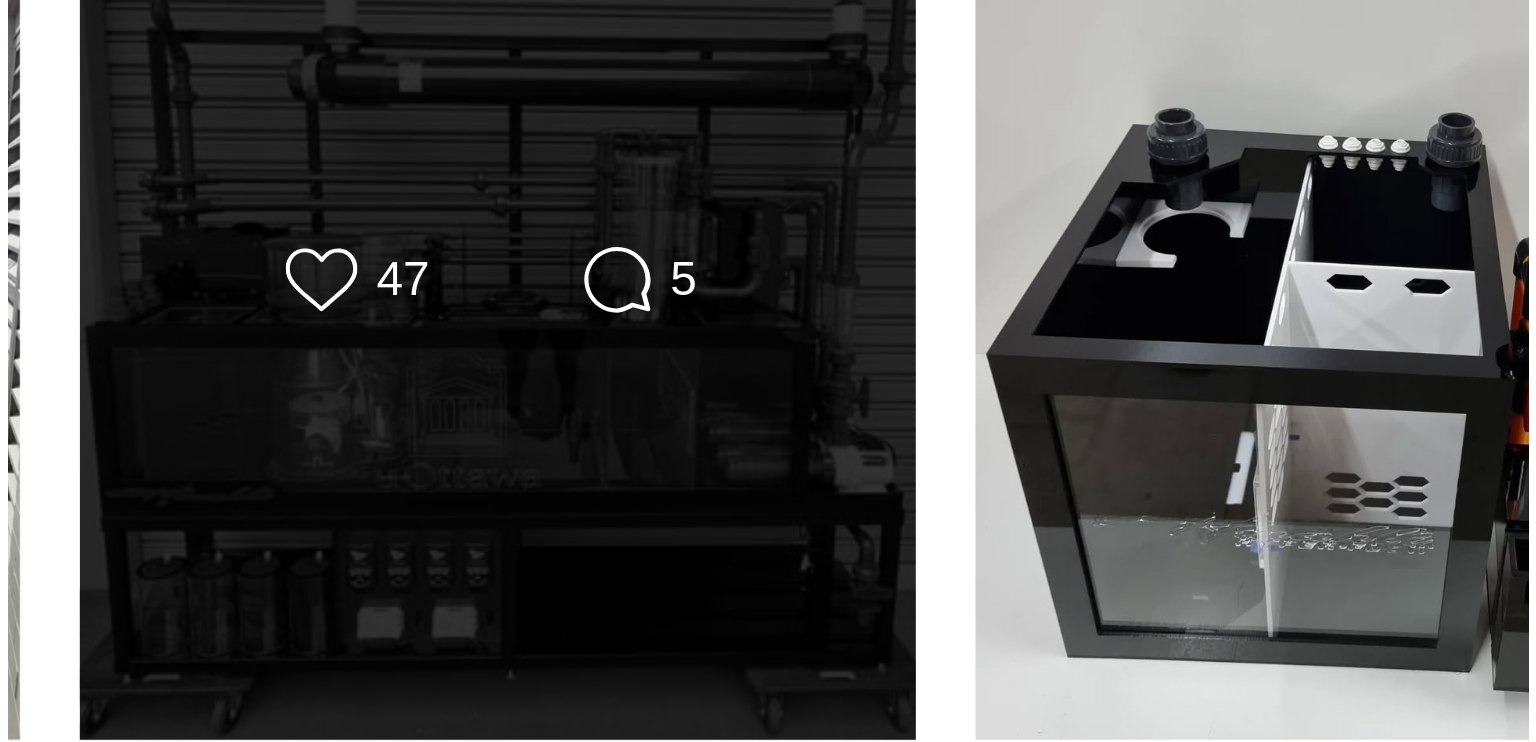 scroll, scrollTop: 596, scrollLeft: 0, axis: vertical 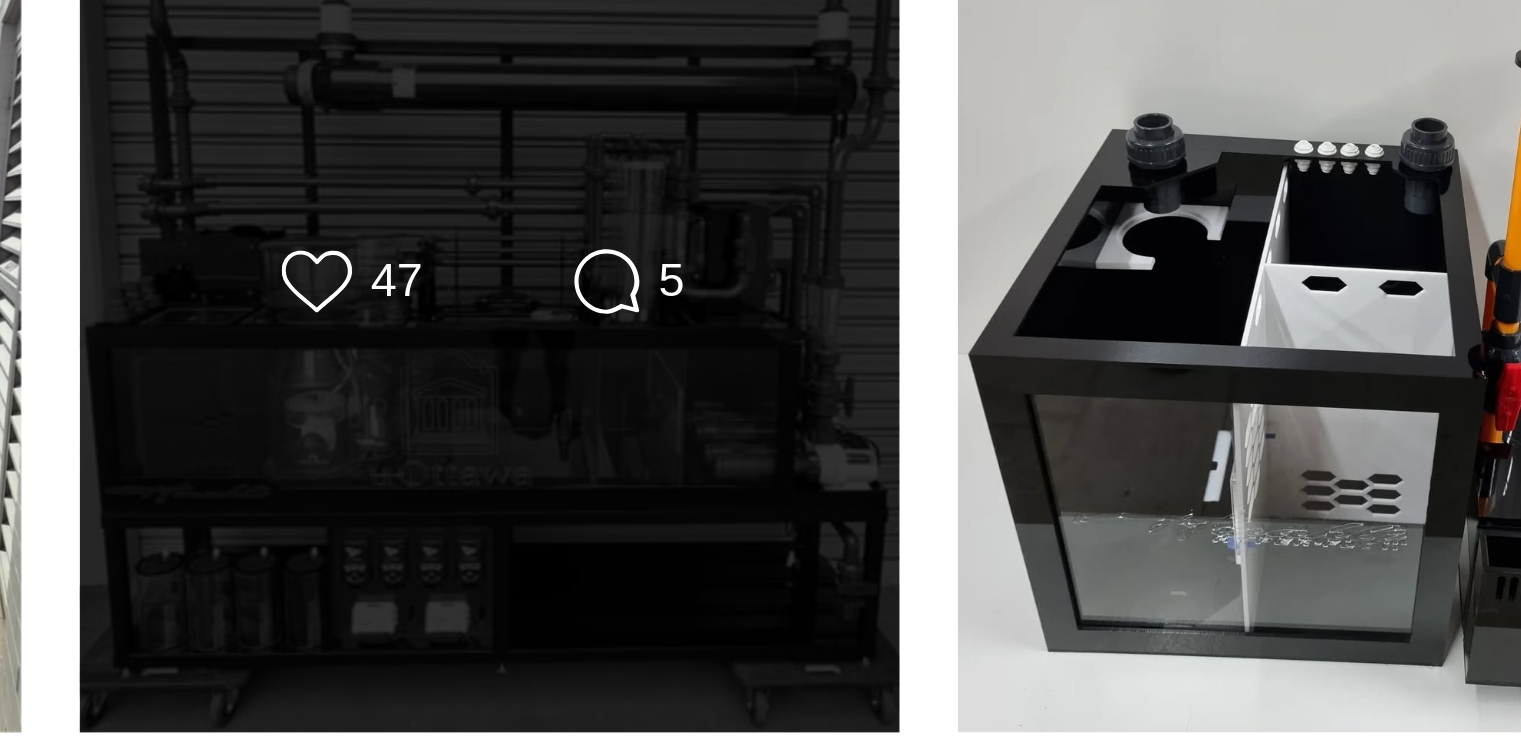 click on "Likes Count
47
Comments Count
5" at bounding box center [460, 236] 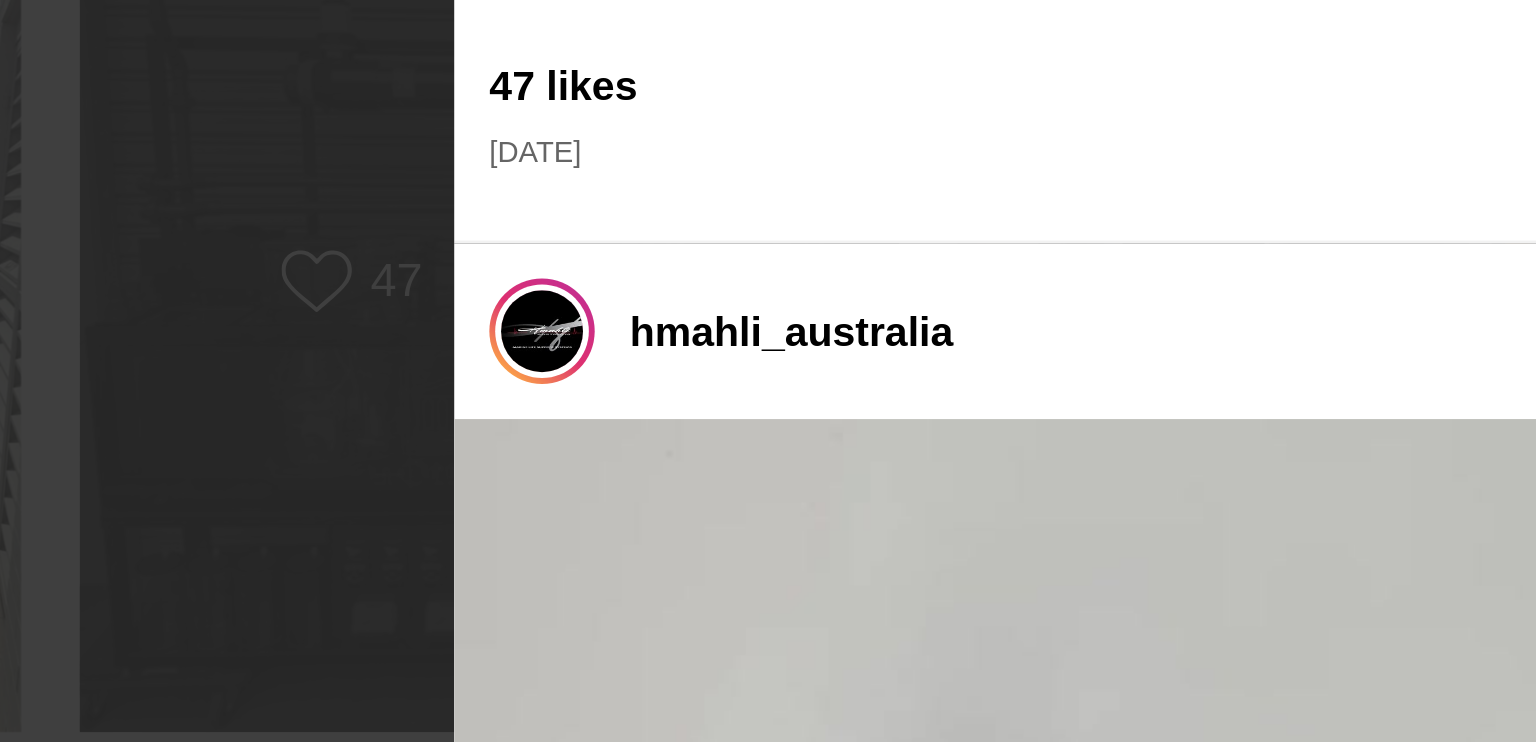 scroll, scrollTop: 300, scrollLeft: 0, axis: vertical 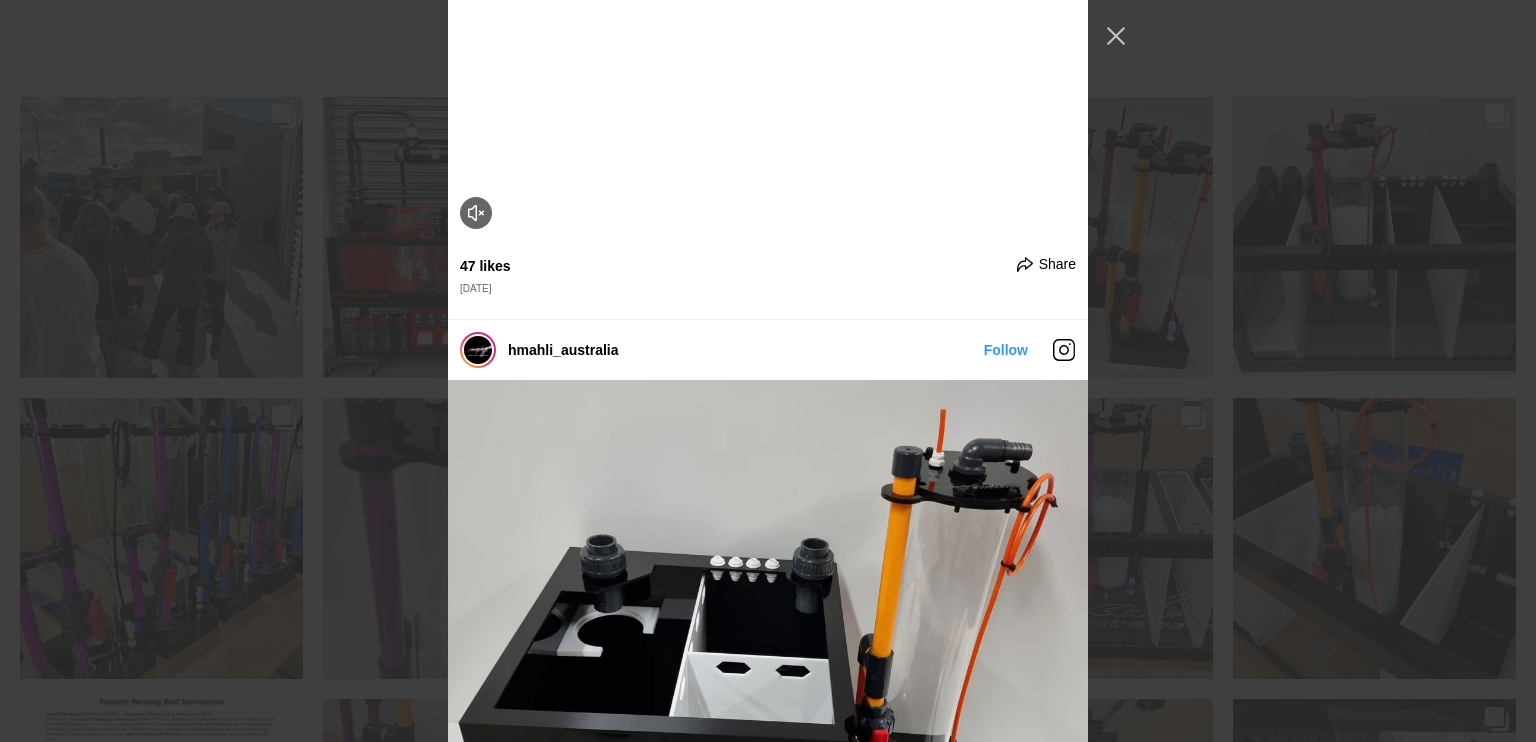 click at bounding box center [768, 81] 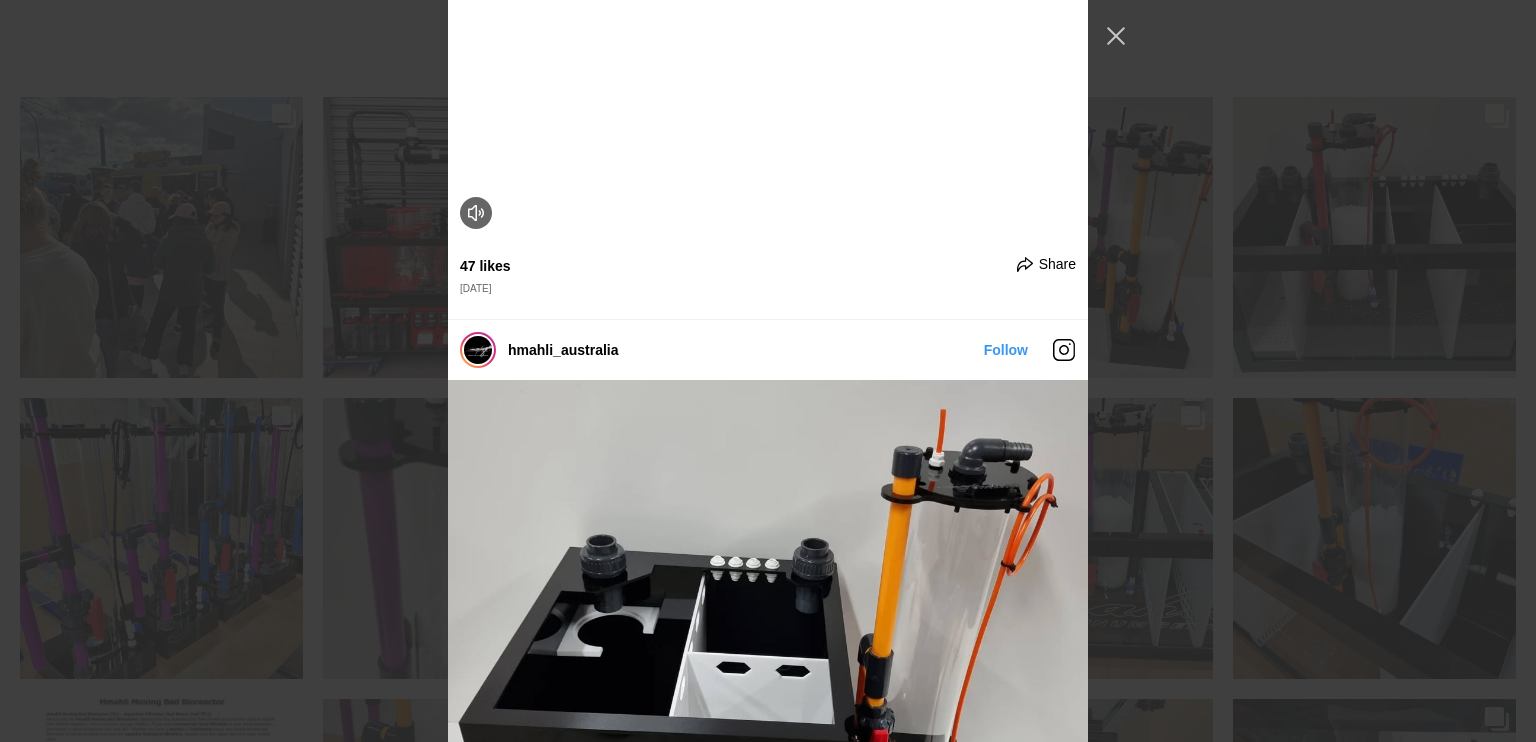 click at bounding box center [768, 81] 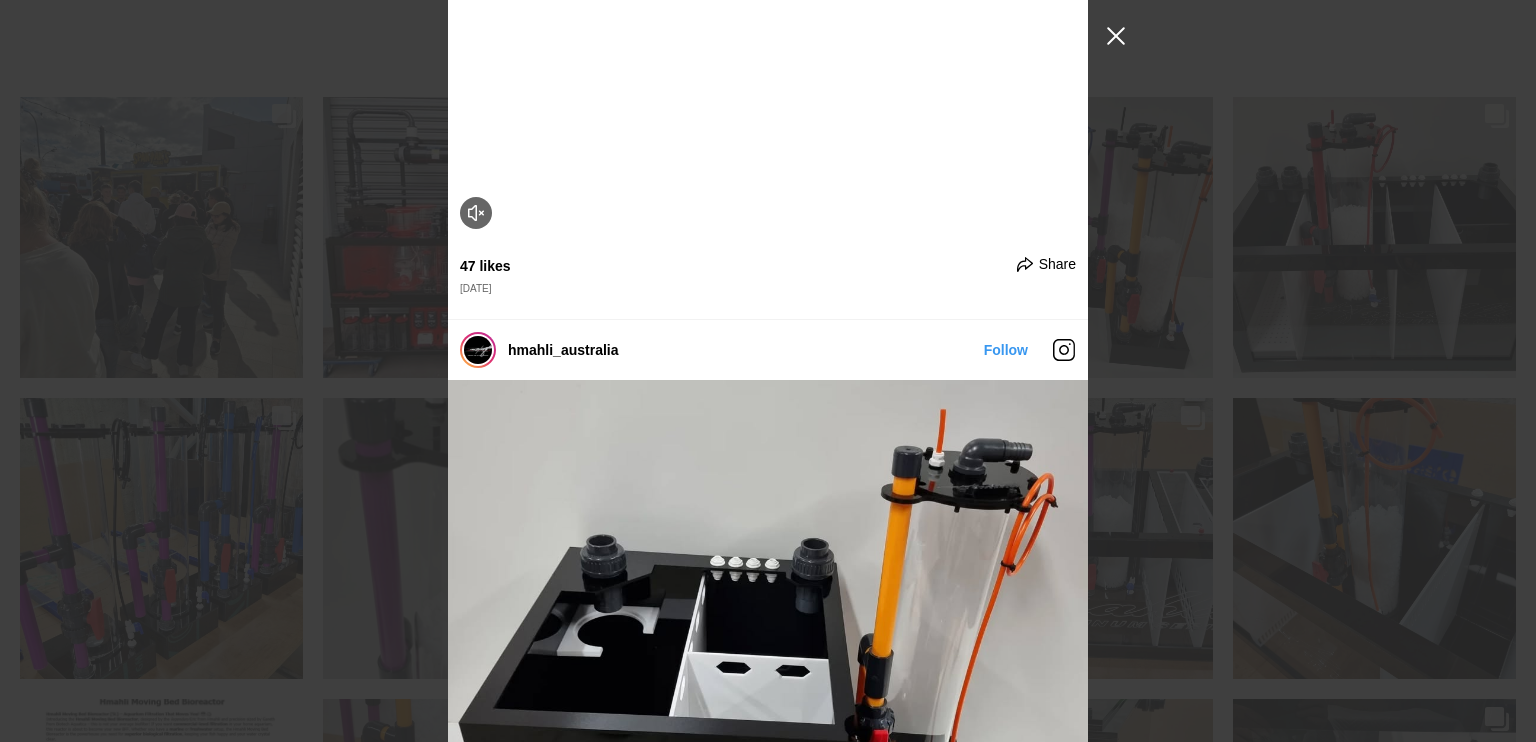 click at bounding box center [1116, 36] 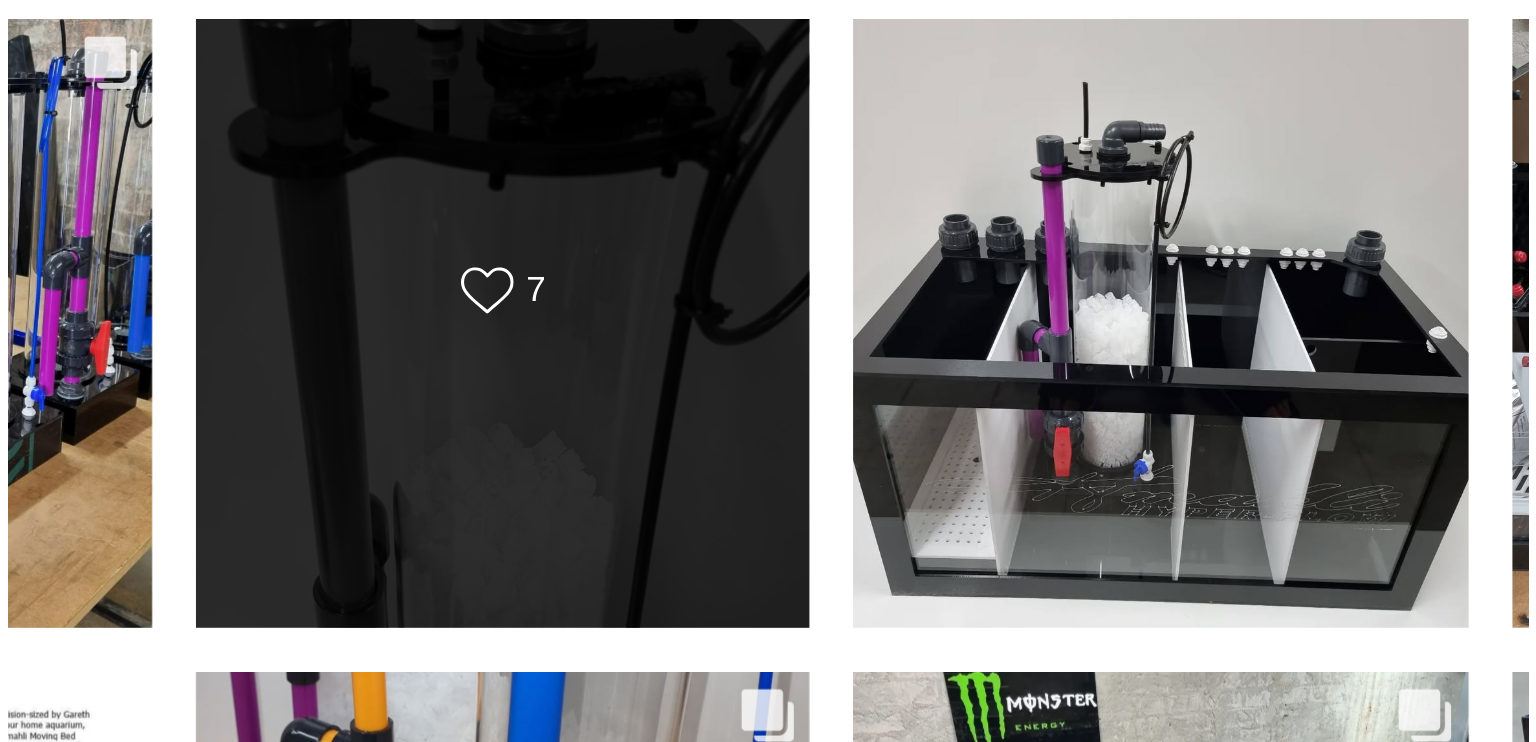 scroll, scrollTop: 596, scrollLeft: 0, axis: vertical 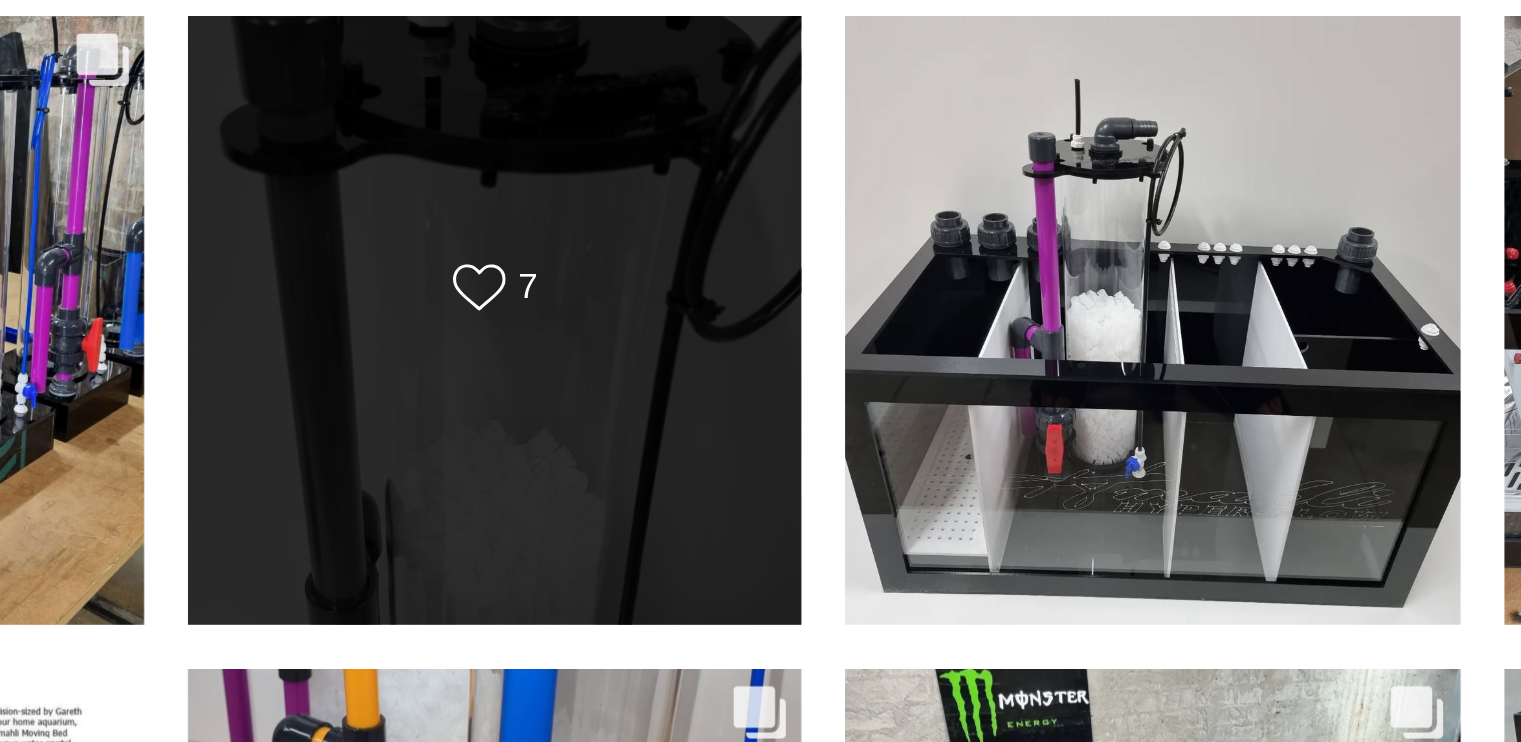 click on "Likes Count
7" at bounding box center (460, 534) 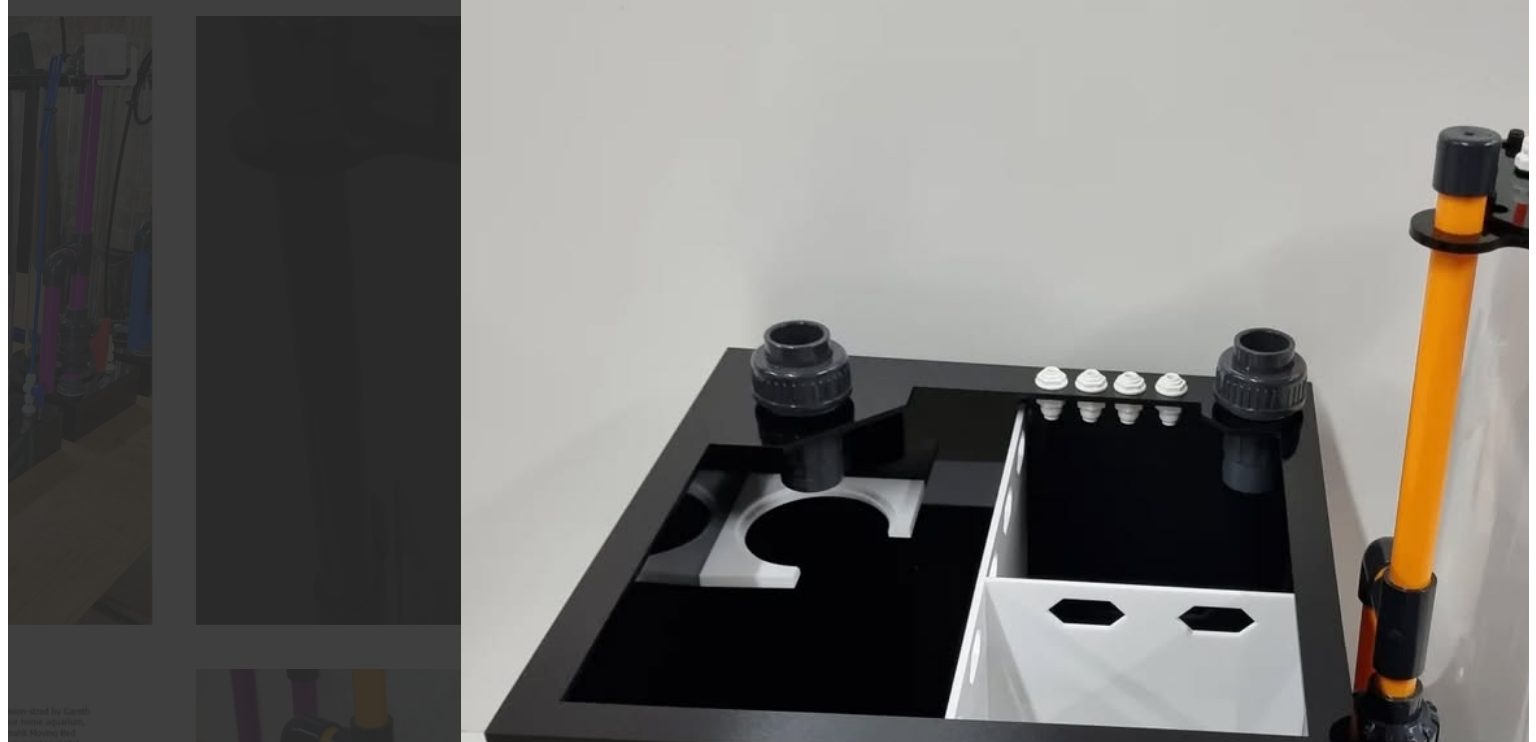scroll, scrollTop: 3782, scrollLeft: 0, axis: vertical 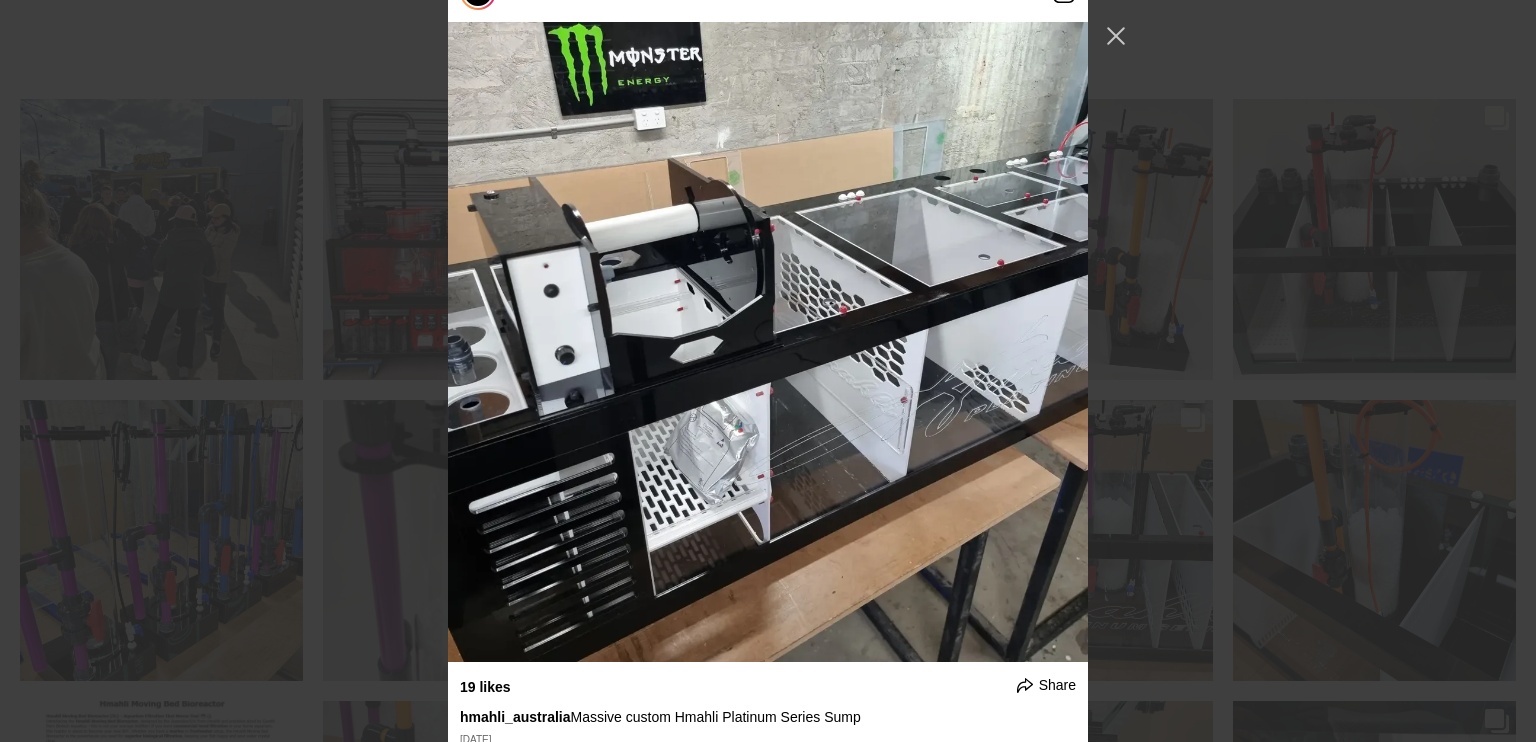 click at bounding box center [1064, -547] 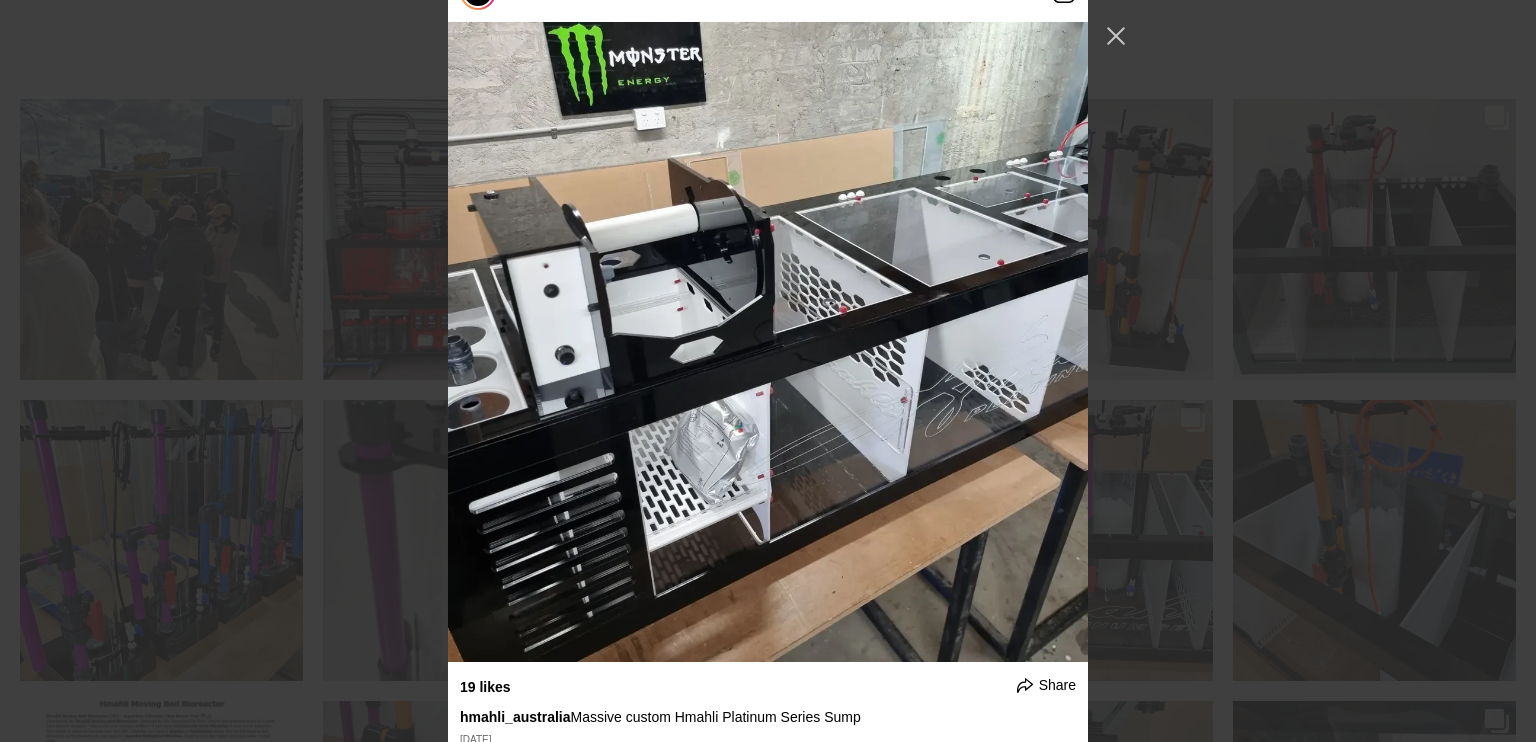 click at bounding box center (1064, -547) 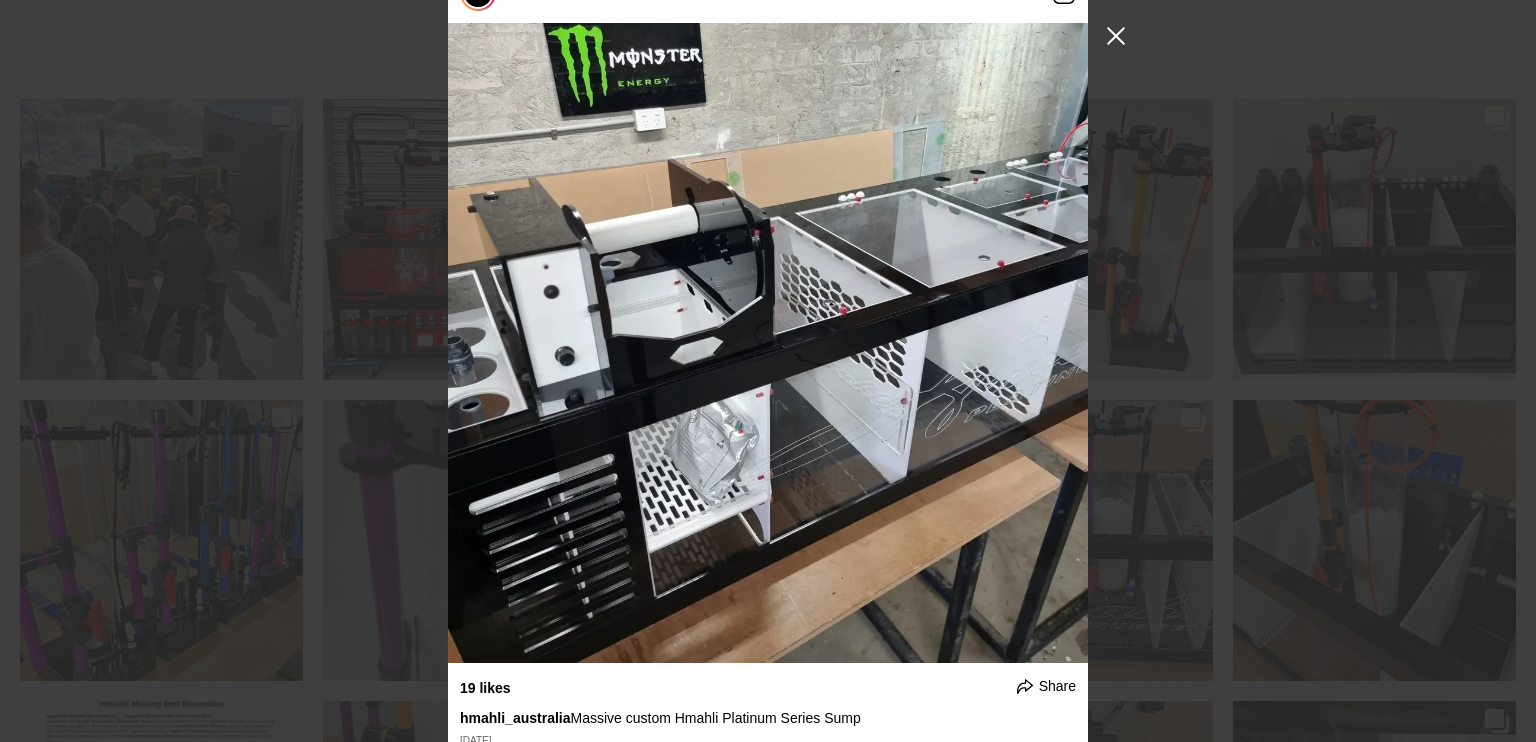 click at bounding box center [1116, 36] 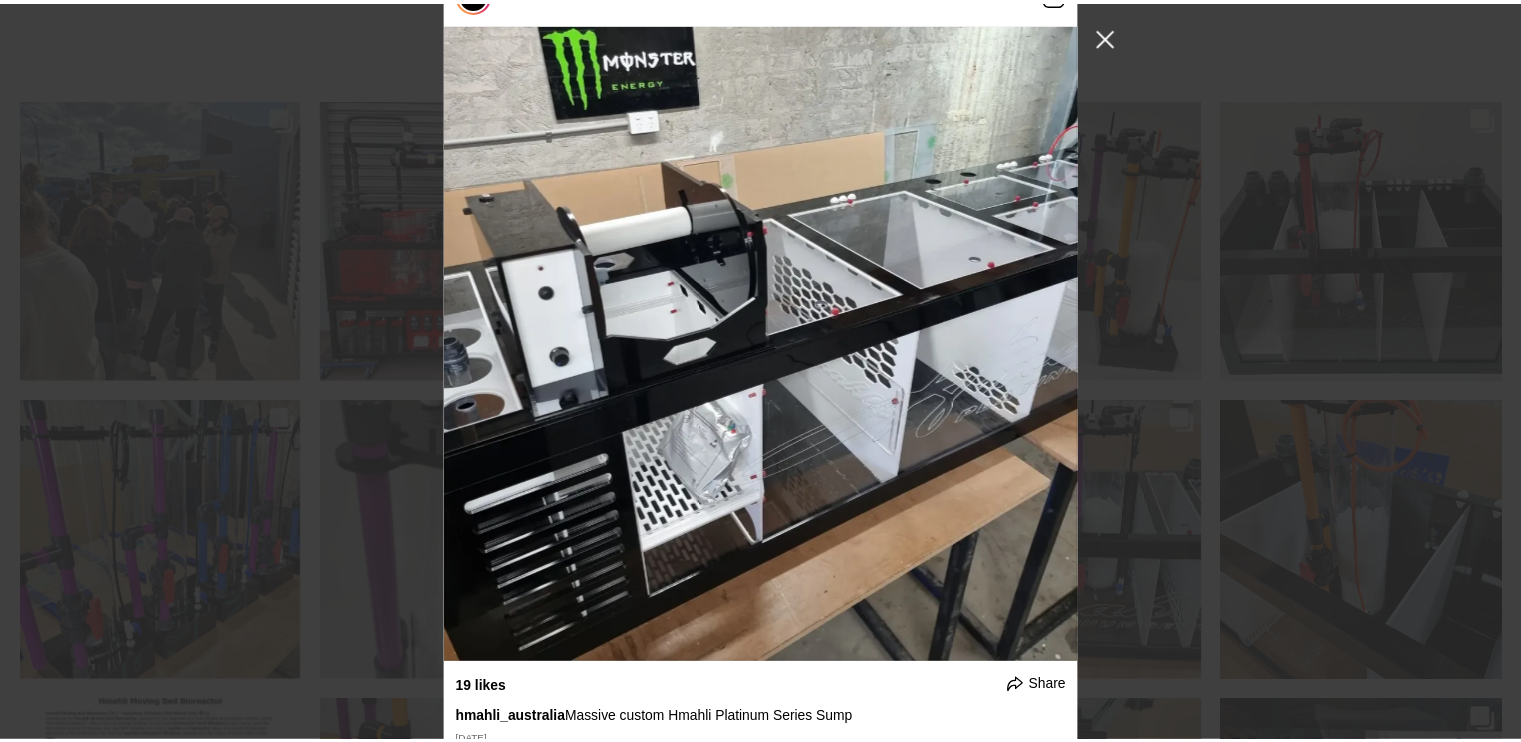 scroll, scrollTop: 7351, scrollLeft: 0, axis: vertical 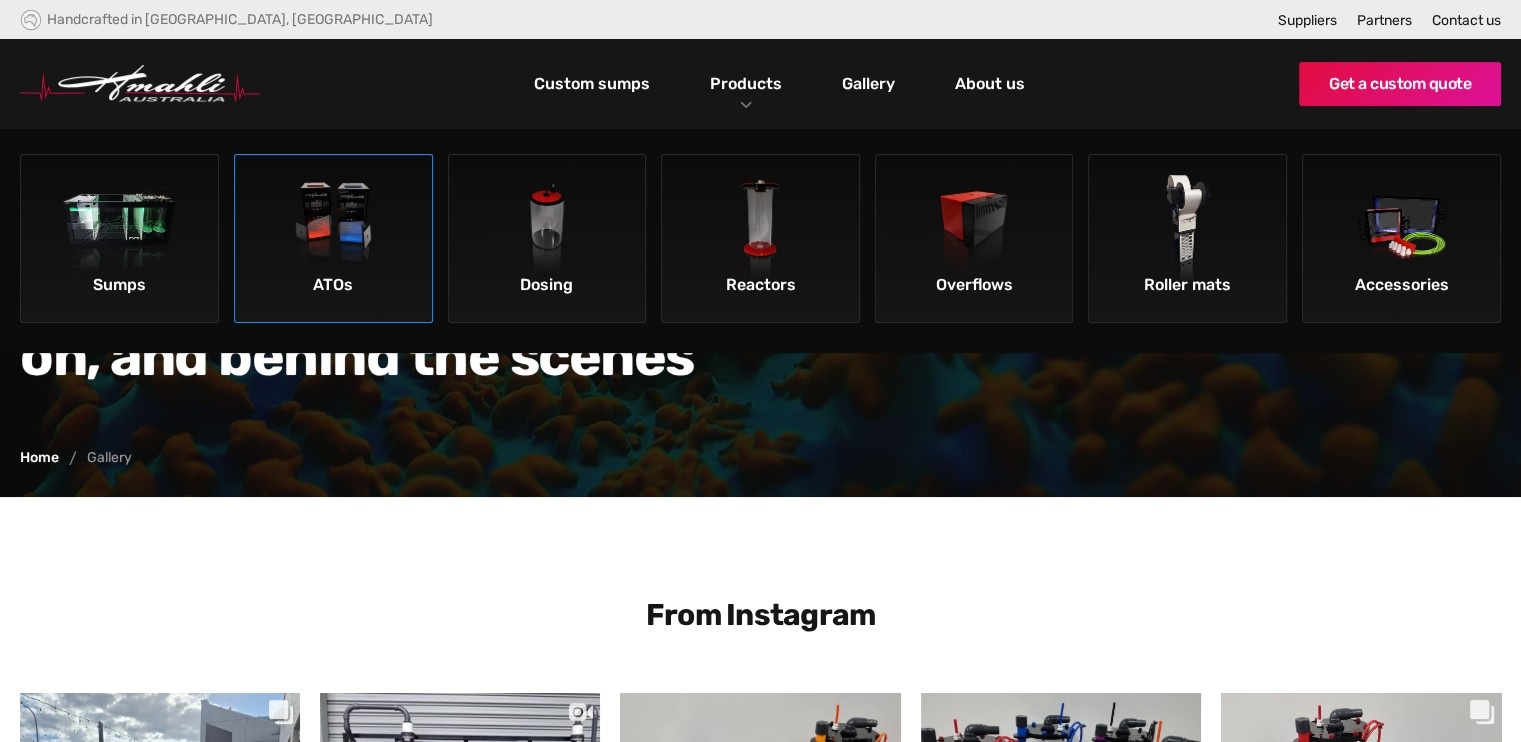 click at bounding box center [333, 231] 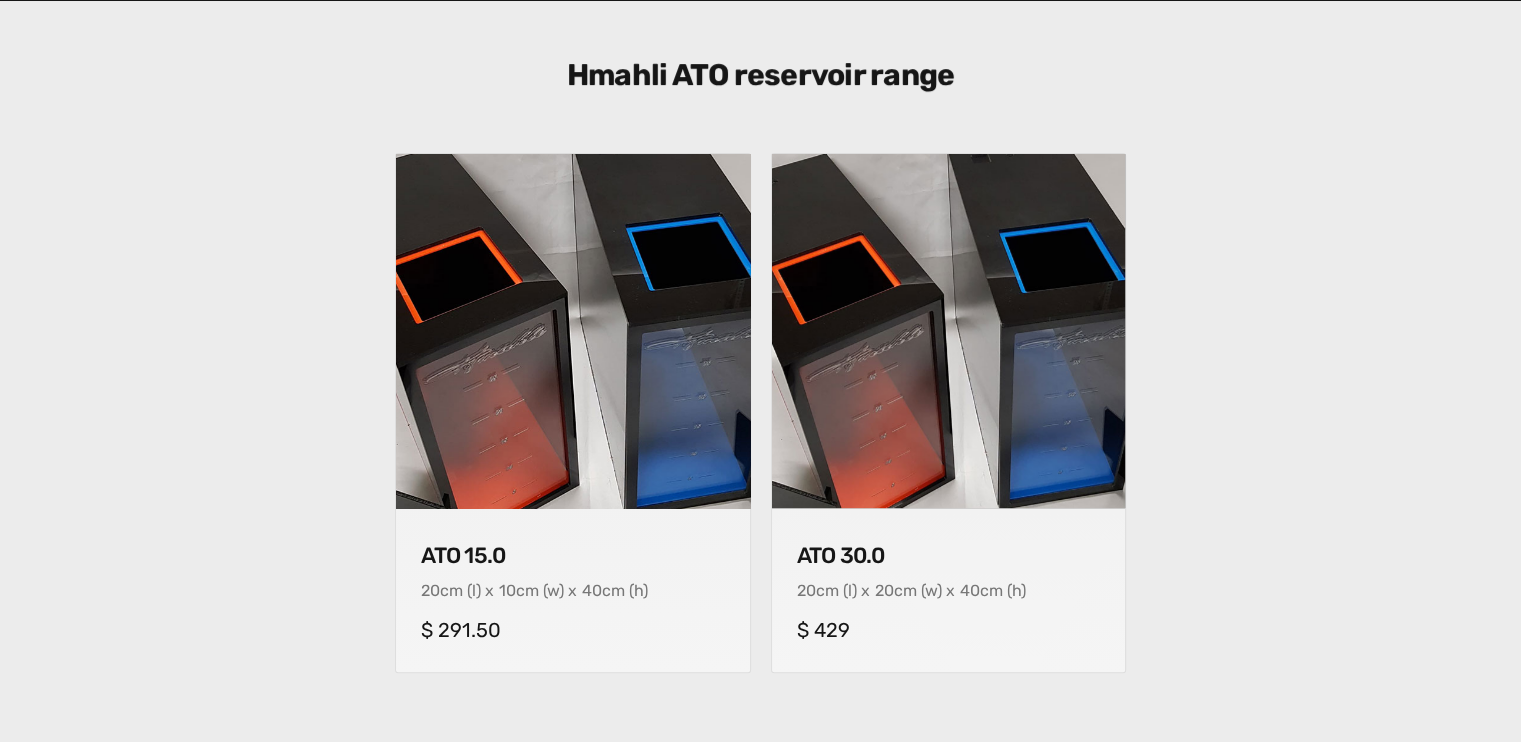 scroll, scrollTop: 707, scrollLeft: 0, axis: vertical 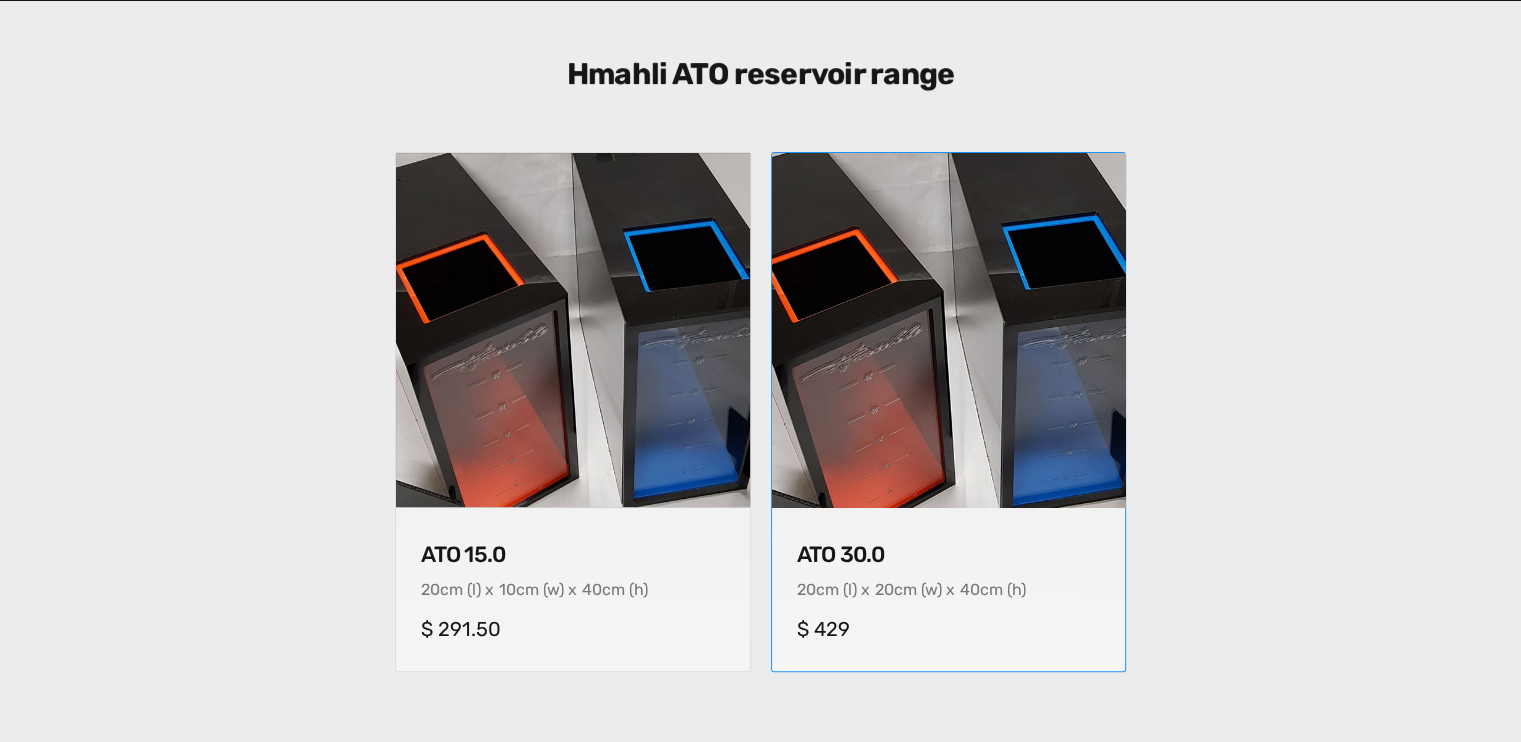 click at bounding box center (948, 329) 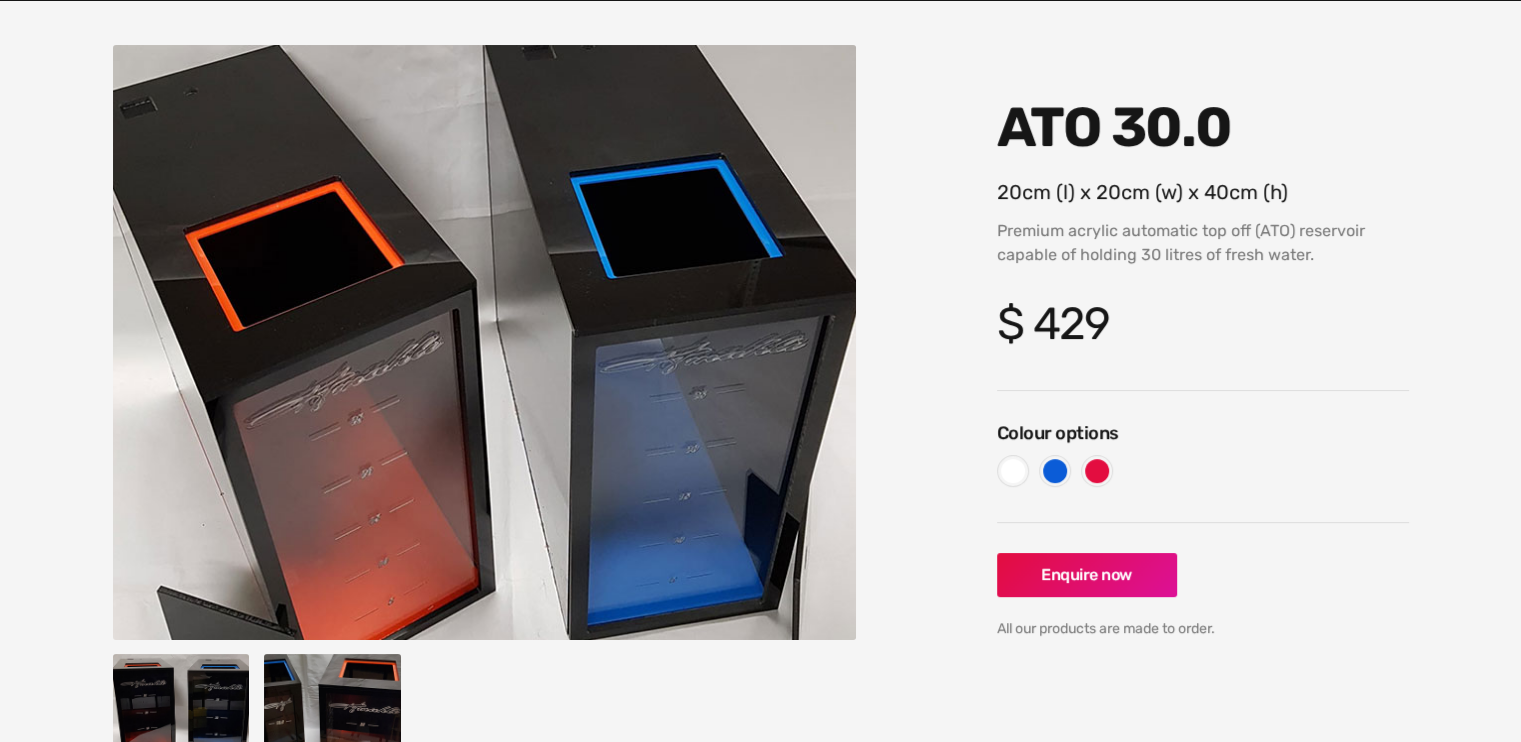 scroll, scrollTop: 215, scrollLeft: 0, axis: vertical 